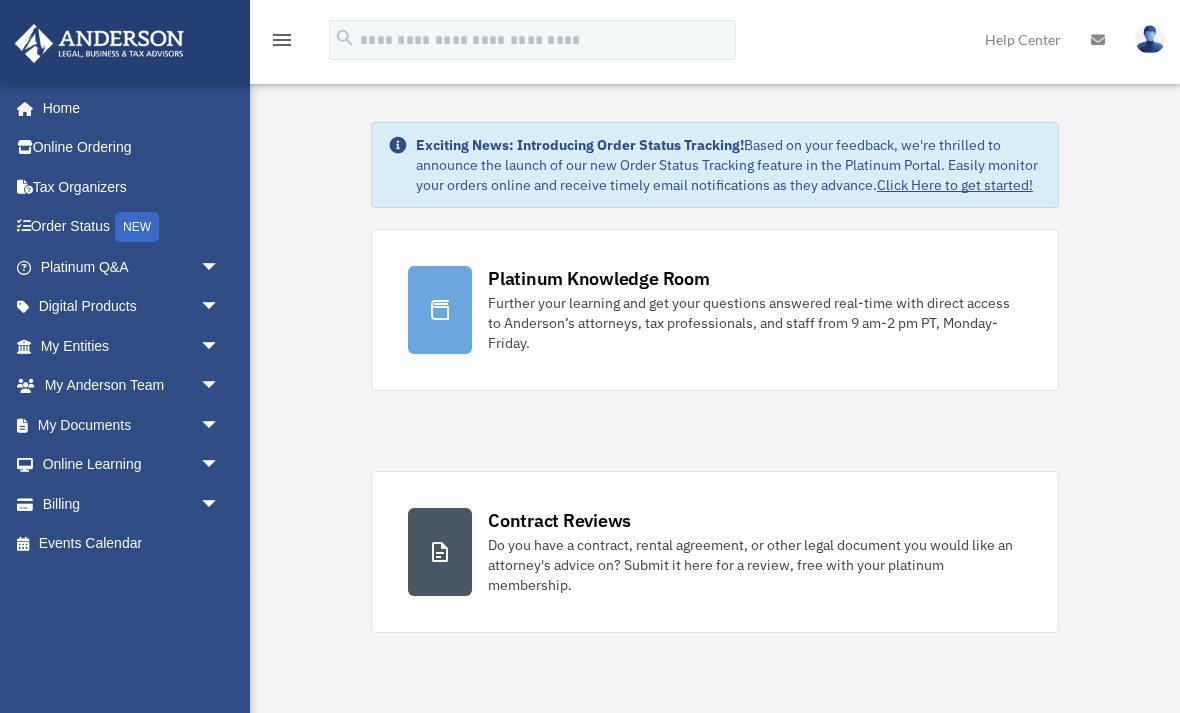 scroll, scrollTop: 0, scrollLeft: 0, axis: both 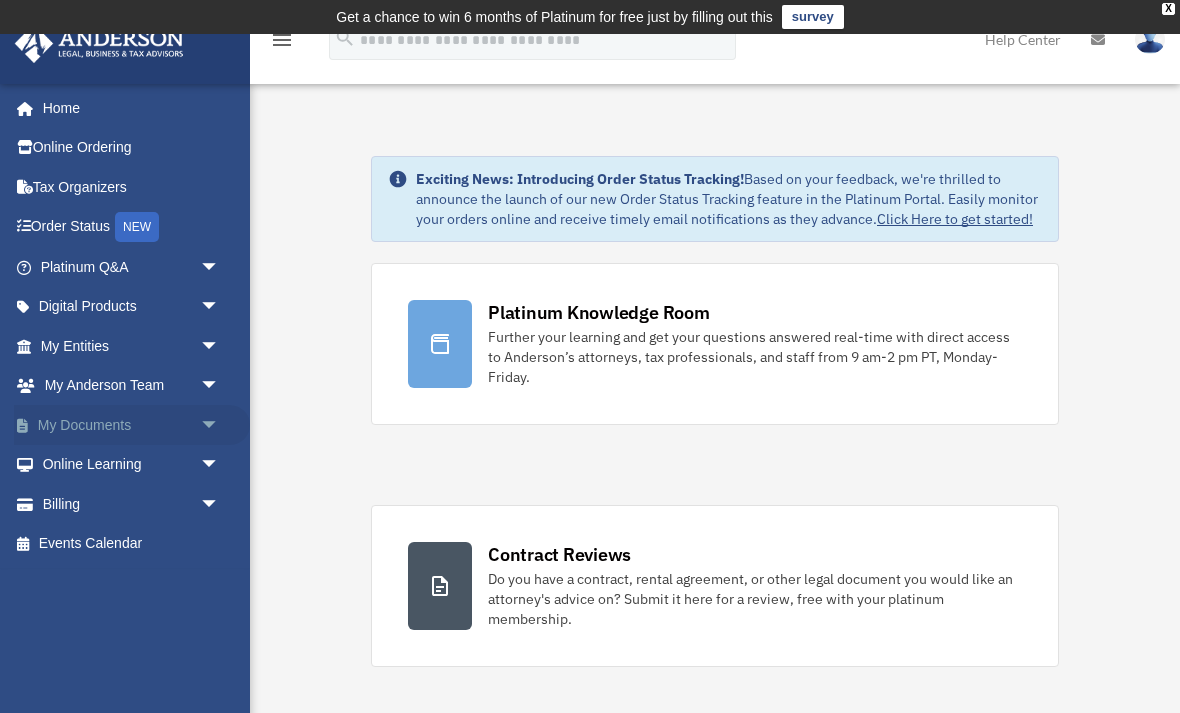click on "My Documents arrow_drop_down" at bounding box center (132, 425) 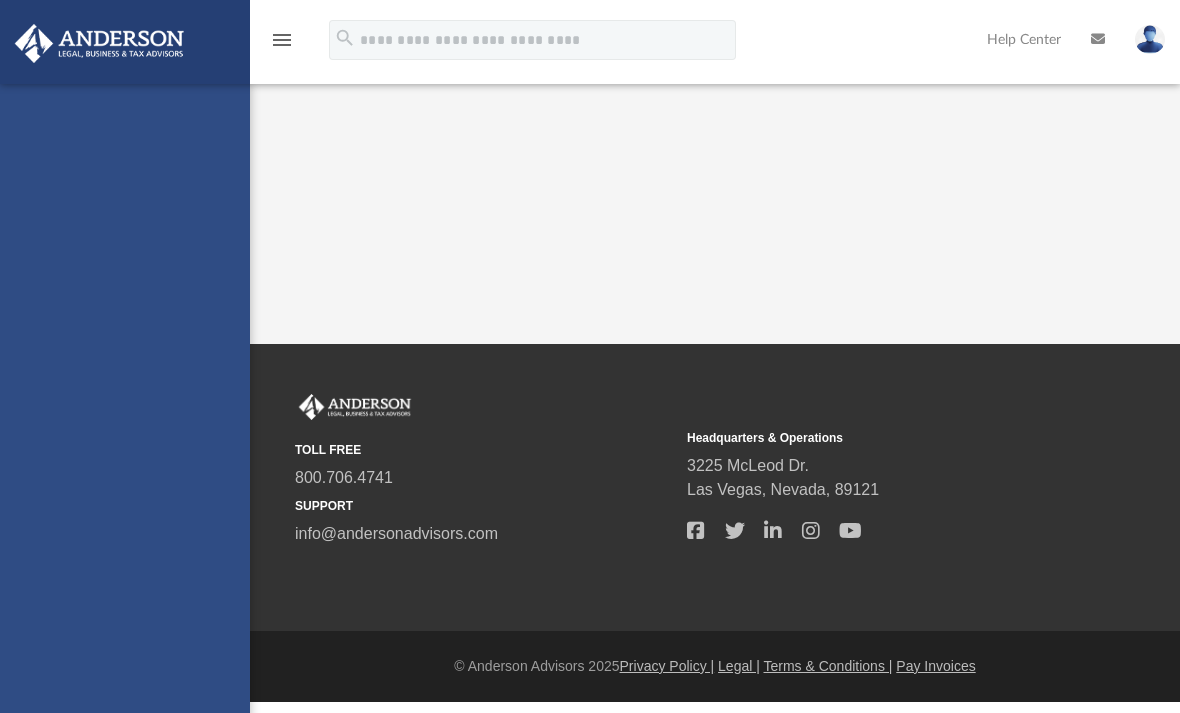 scroll, scrollTop: 0, scrollLeft: 0, axis: both 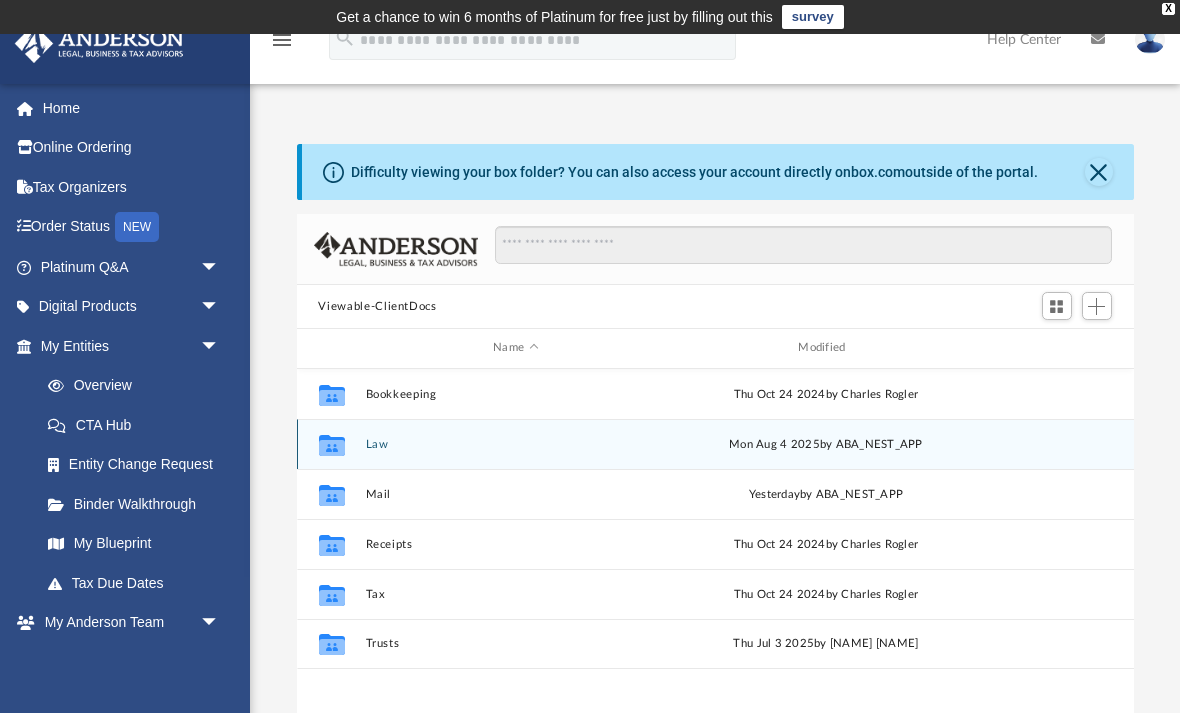 click on "Mon Aug 4 2025  by ABA_NEST_APP" at bounding box center (825, 444) 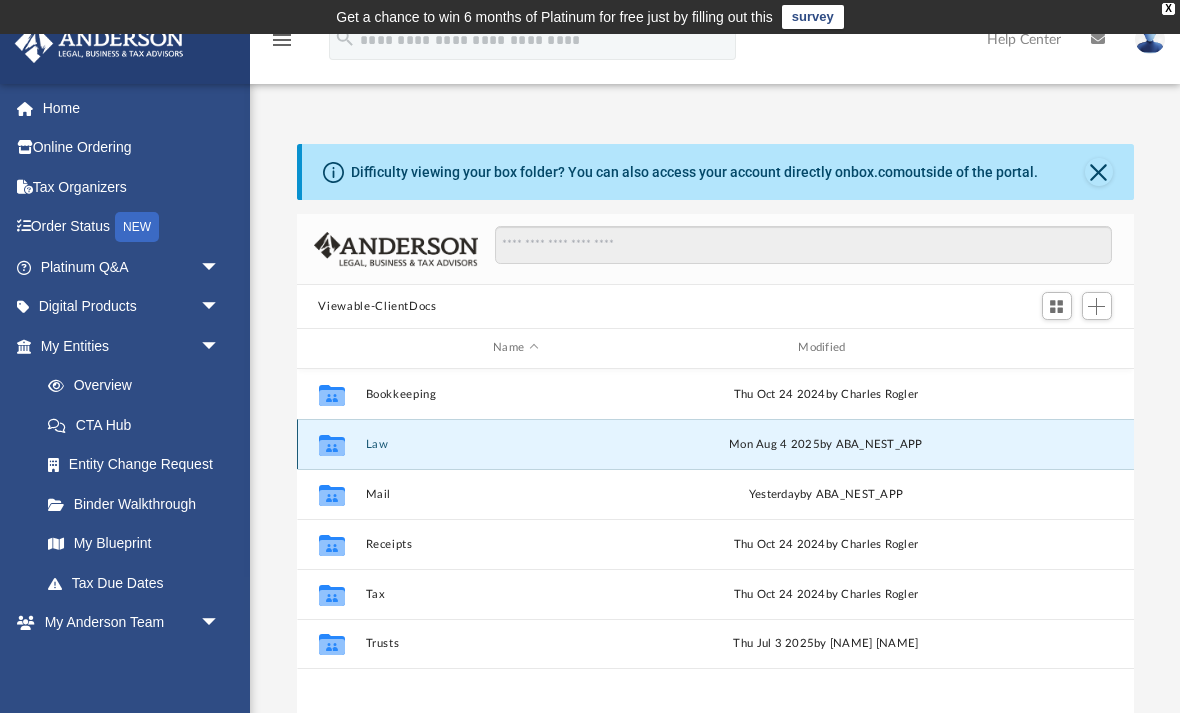 click on "Mon Aug 4 2025  by ABA_NEST_APP" at bounding box center [825, 444] 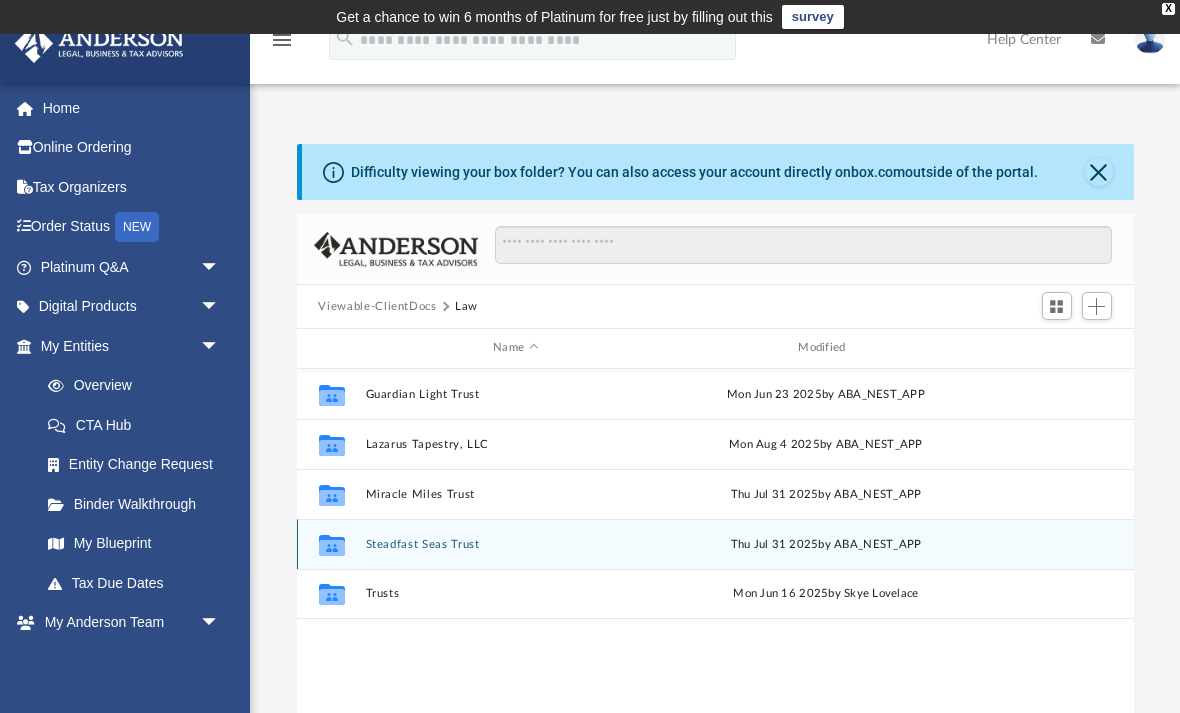 click on "Steadfast Seas Trust" at bounding box center [515, 544] 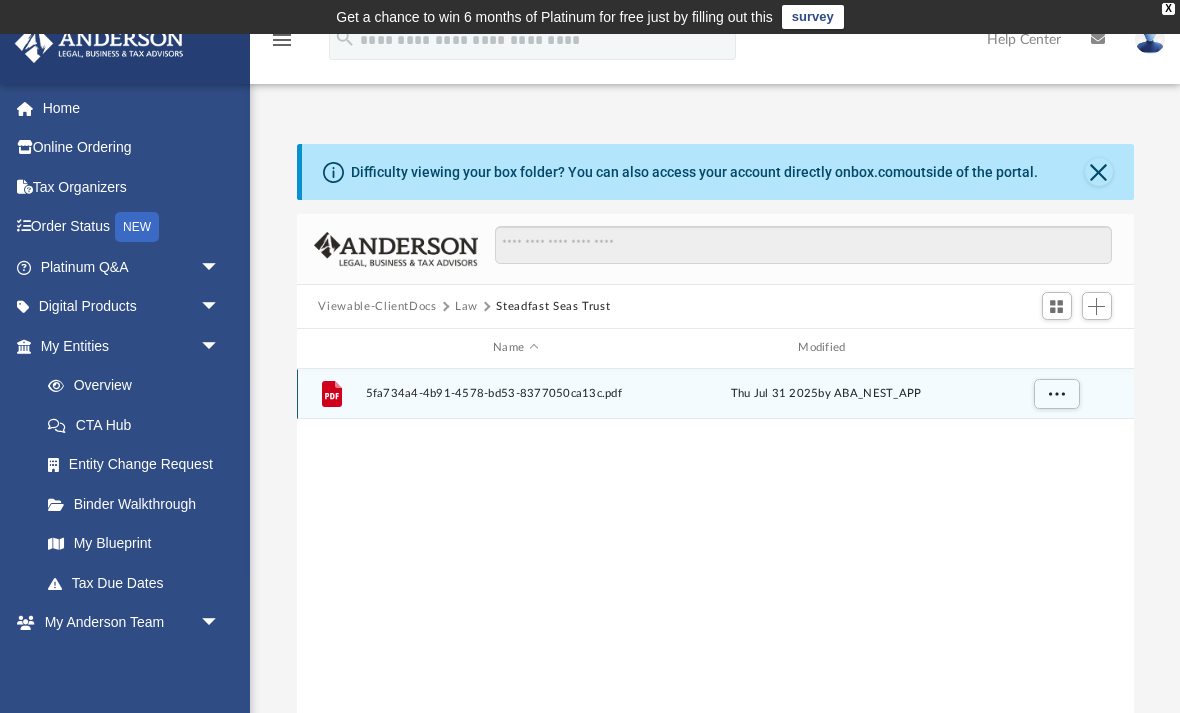 click on "5fa734a4-4b91-4578-bd53-8377050ca13c.pdf" at bounding box center (515, 393) 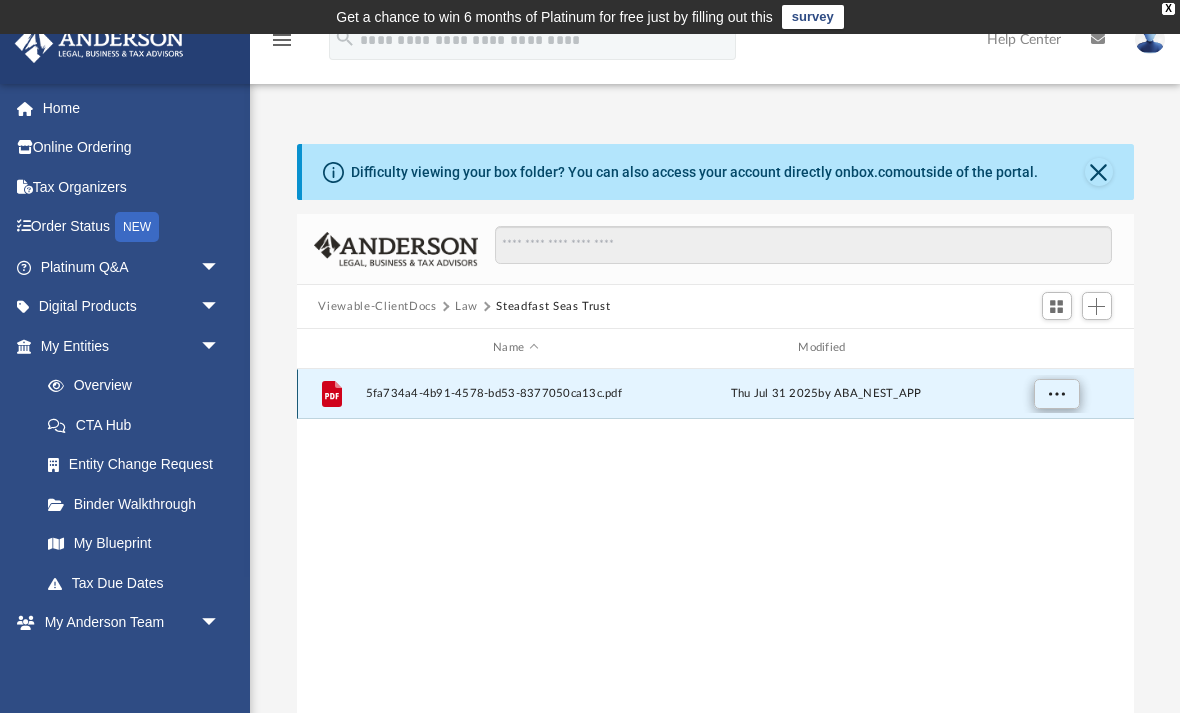 click at bounding box center (1056, 394) 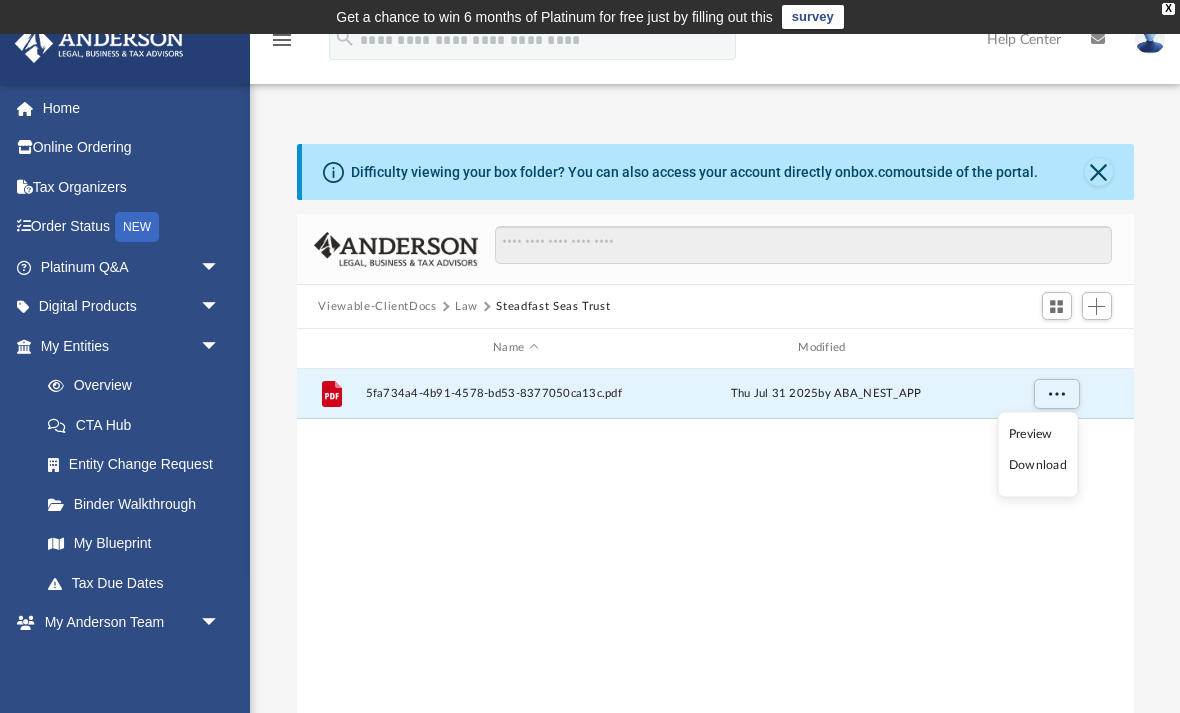 click on "Preview" at bounding box center (1038, 433) 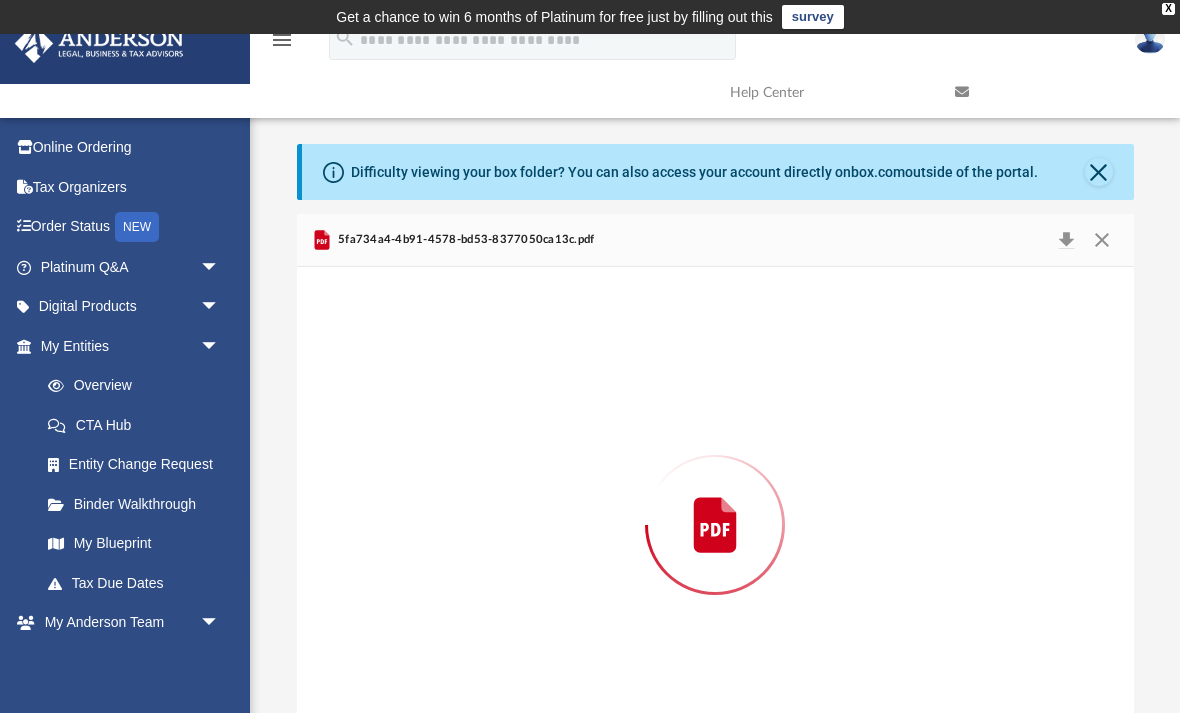 scroll, scrollTop: 70, scrollLeft: 0, axis: vertical 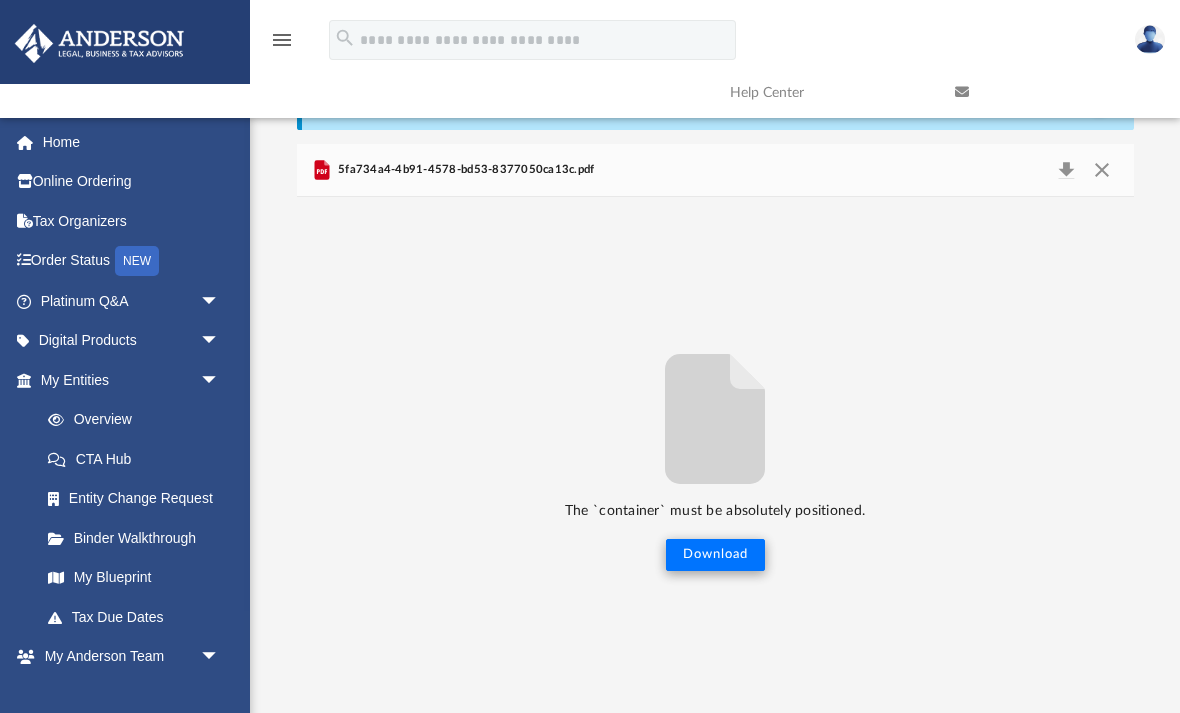 click on "Download" at bounding box center [715, 555] 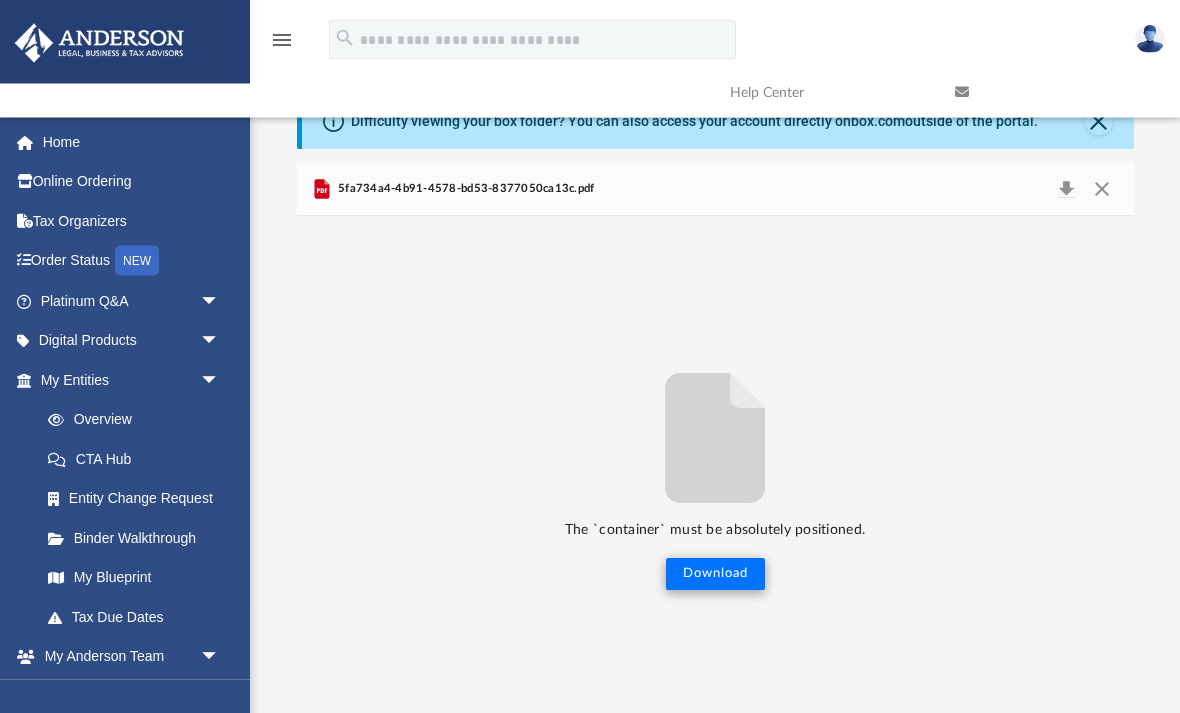 scroll, scrollTop: 0, scrollLeft: 0, axis: both 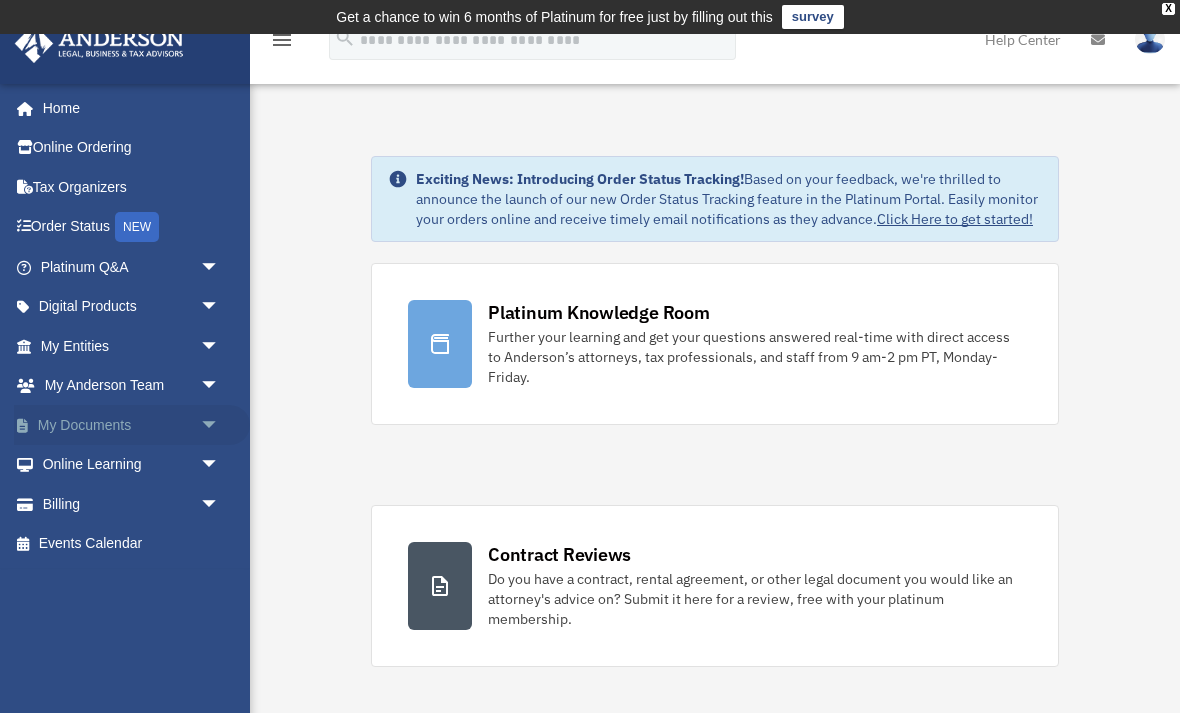 click on "My Documents arrow_drop_down" at bounding box center (132, 425) 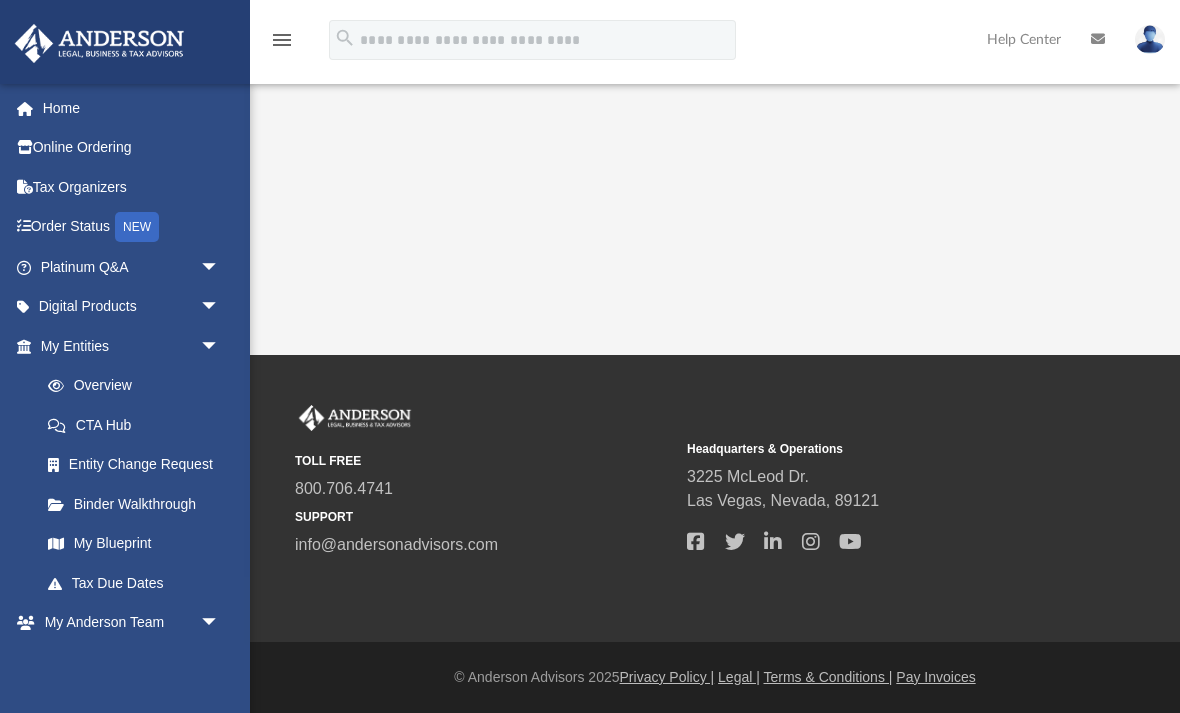 scroll, scrollTop: 0, scrollLeft: 0, axis: both 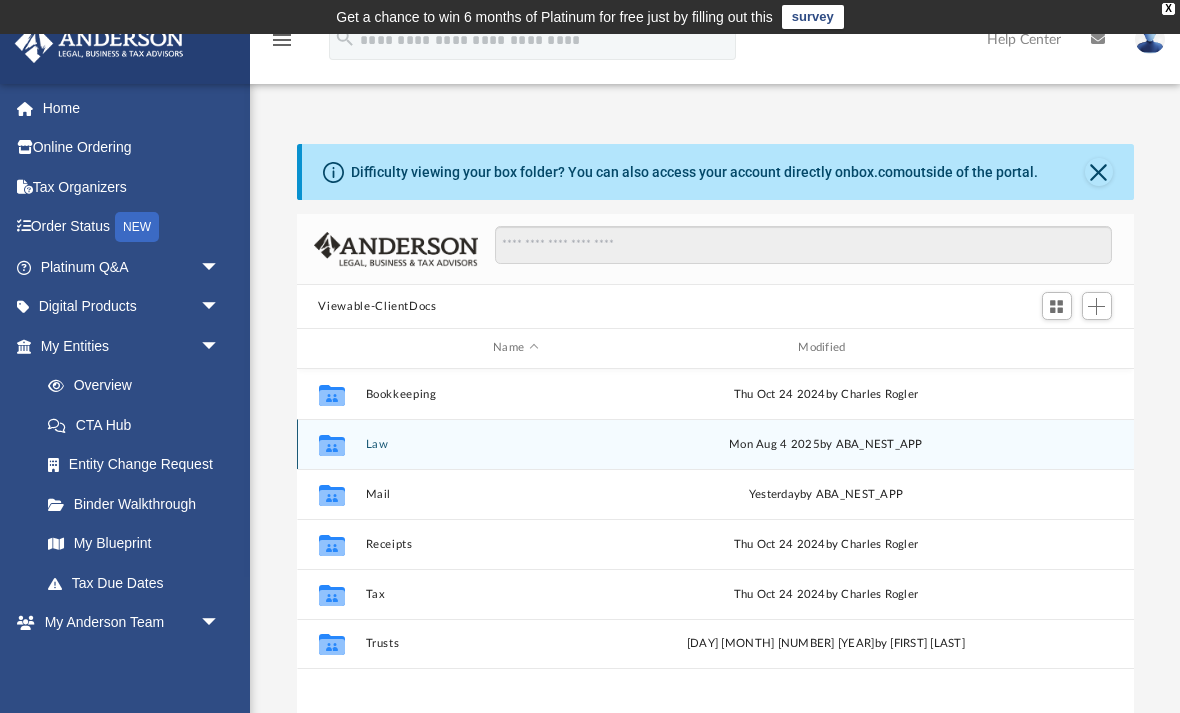 click on "Collaborated Folder" at bounding box center (331, 444) 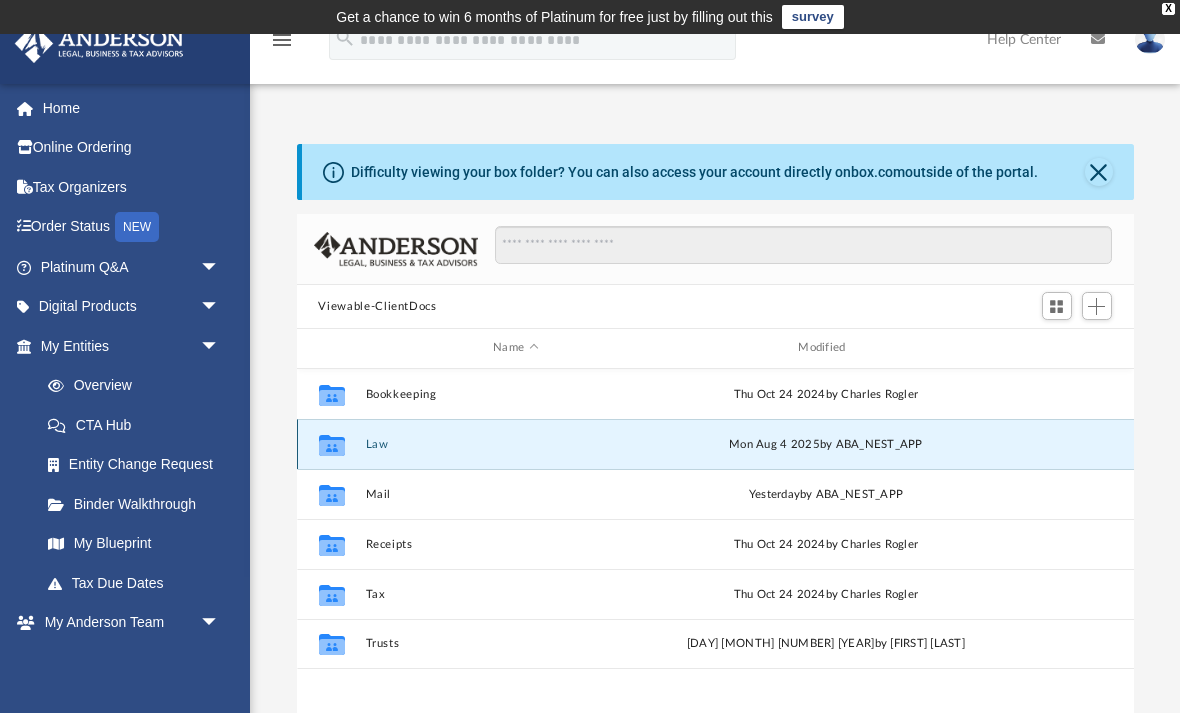 click on "Mon Aug 4 2025  by ABA_NEST_APP" at bounding box center (825, 444) 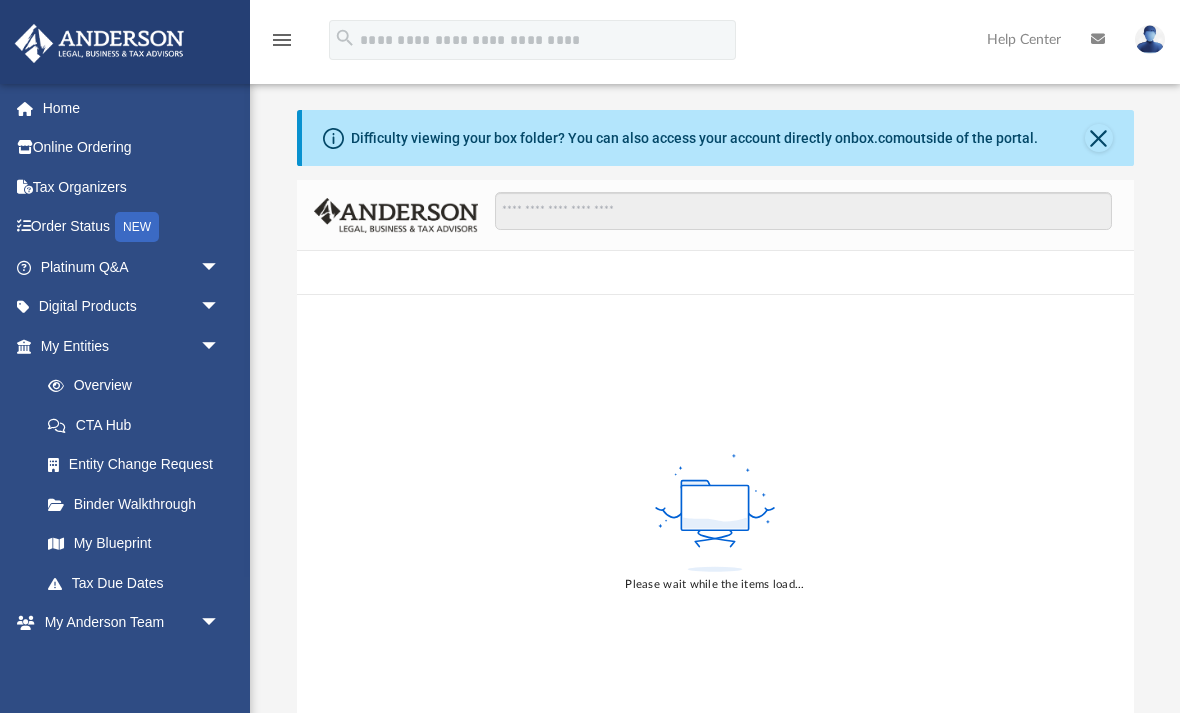 scroll, scrollTop: 0, scrollLeft: 0, axis: both 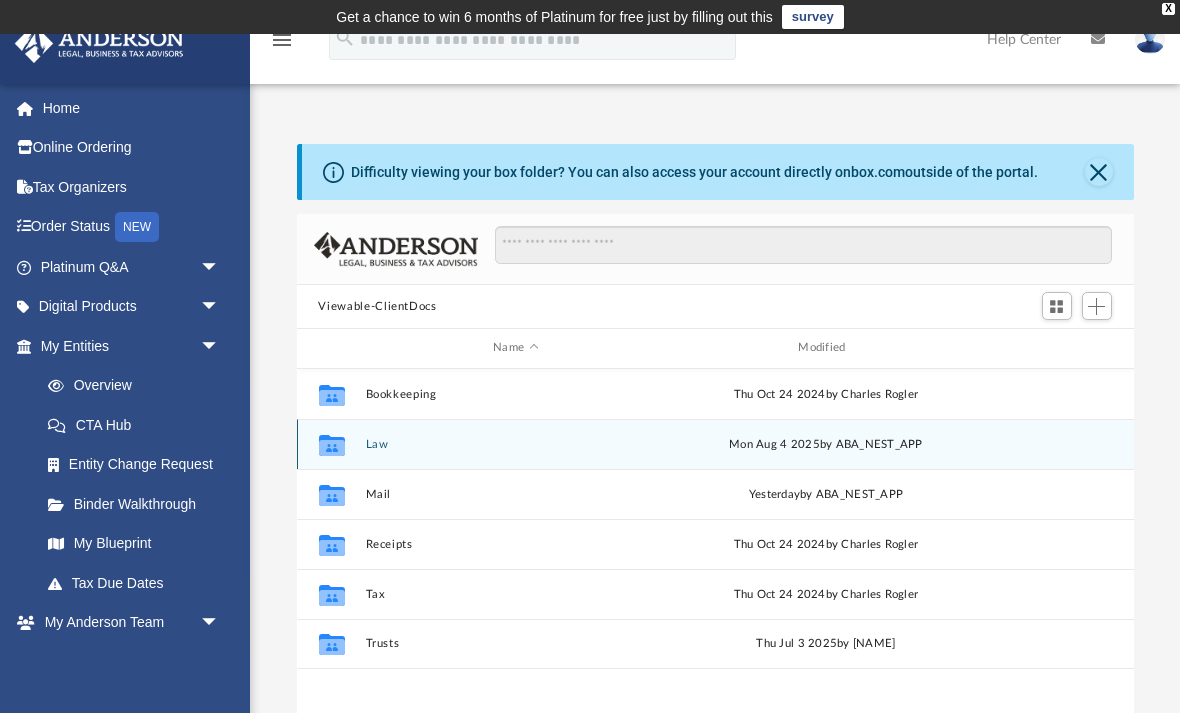 click on "Law" at bounding box center (515, 444) 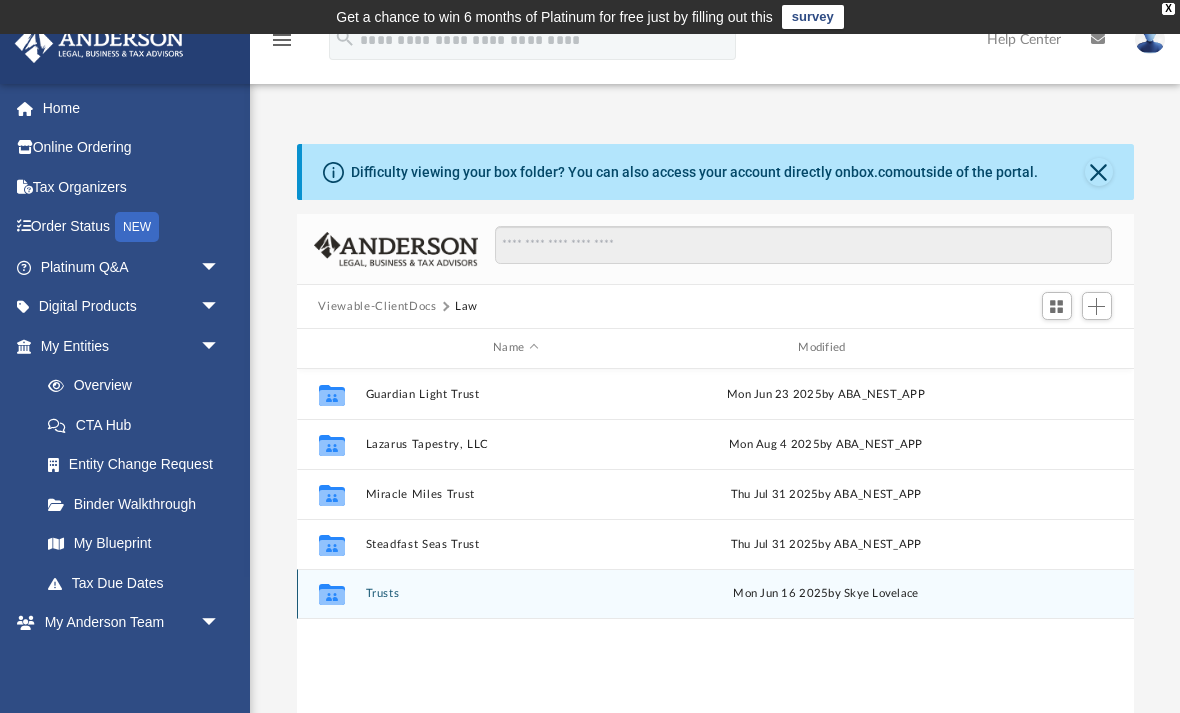 click on "Trusts" at bounding box center (515, 593) 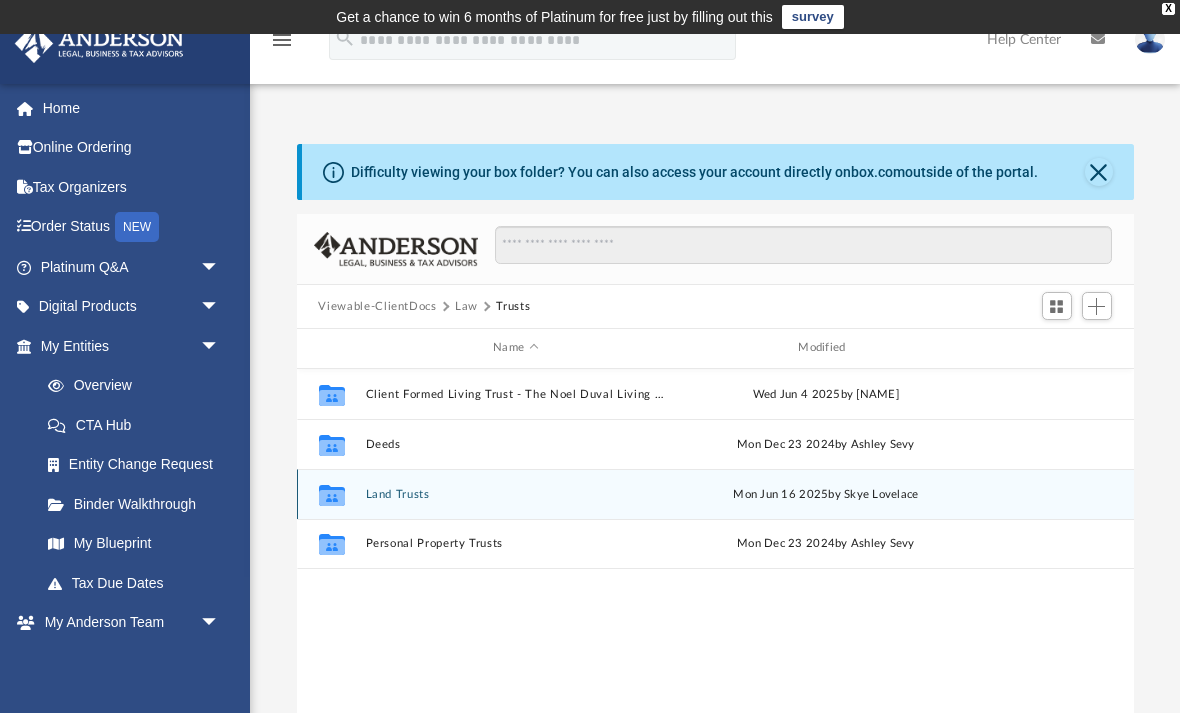 click on "Land Trusts" at bounding box center (515, 494) 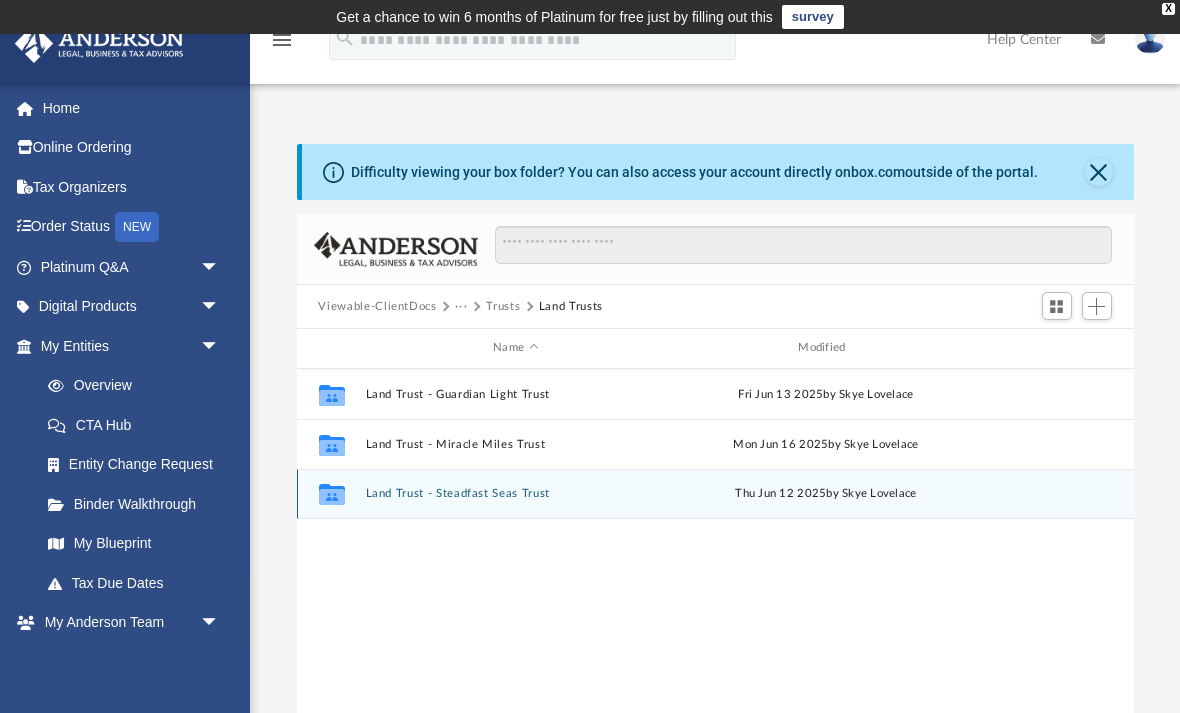 click on "Collaborated Folder Land Trust - Steadfast Seas Trust Thu Jun 12 2025  by Skye Lovelace" at bounding box center [715, 494] 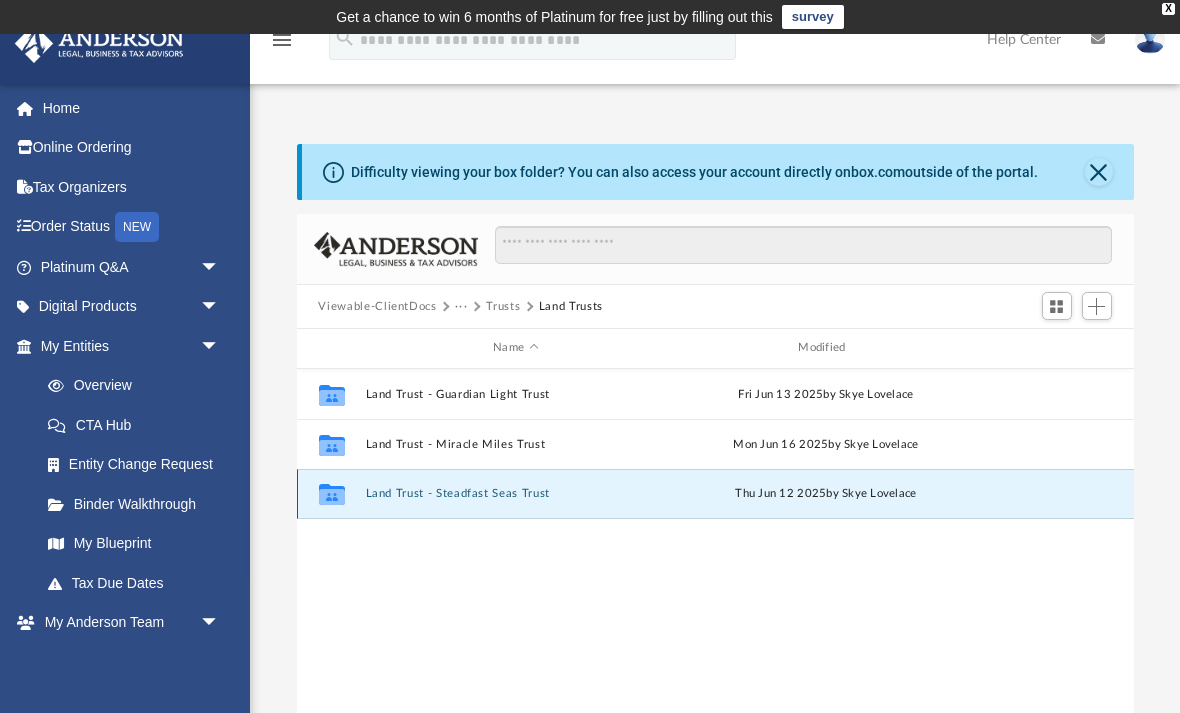 click on "Collaborated Folder Land Trust - Steadfast Seas Trust Thu Jun 12 2025  by Skye Lovelace" at bounding box center (715, 494) 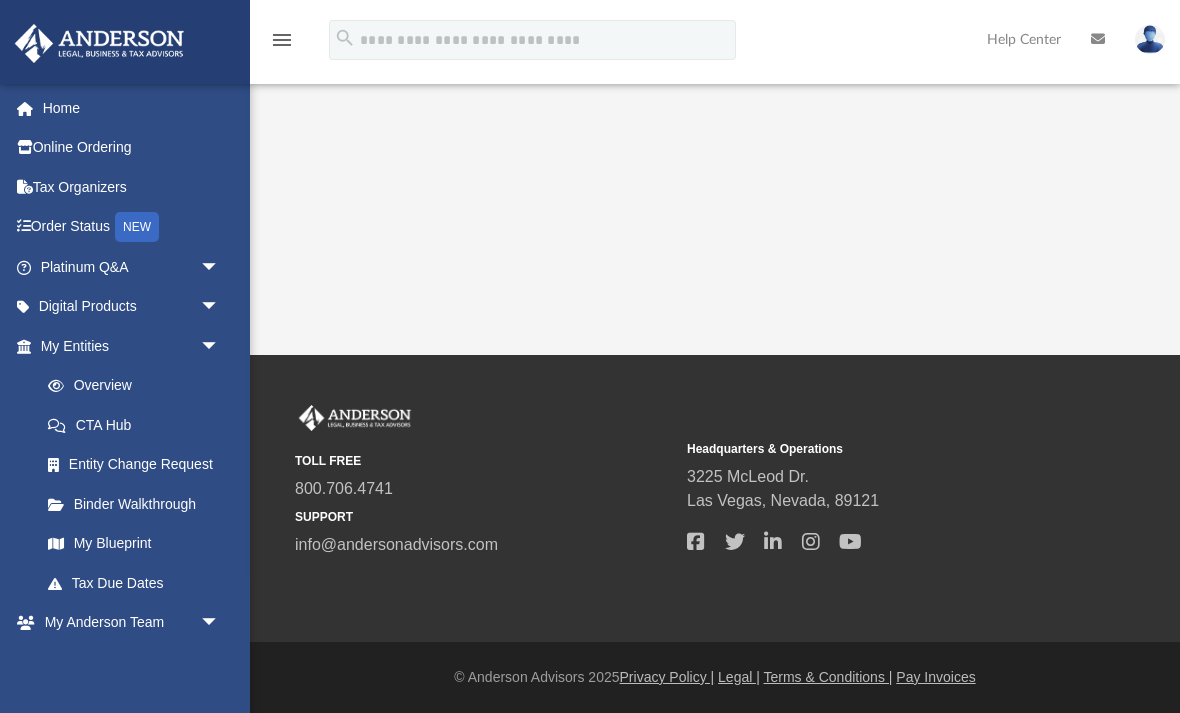 scroll, scrollTop: 0, scrollLeft: 0, axis: both 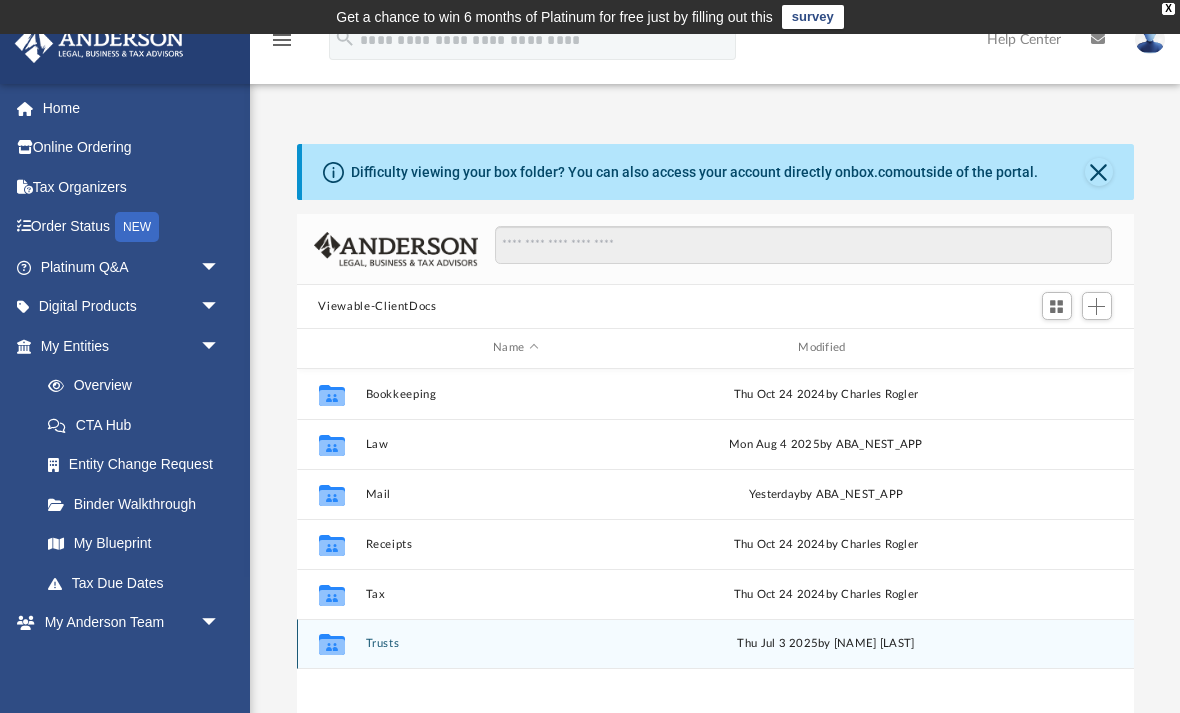 click on "Thu Jul 3 2025  by Sher Bailey" at bounding box center (825, 644) 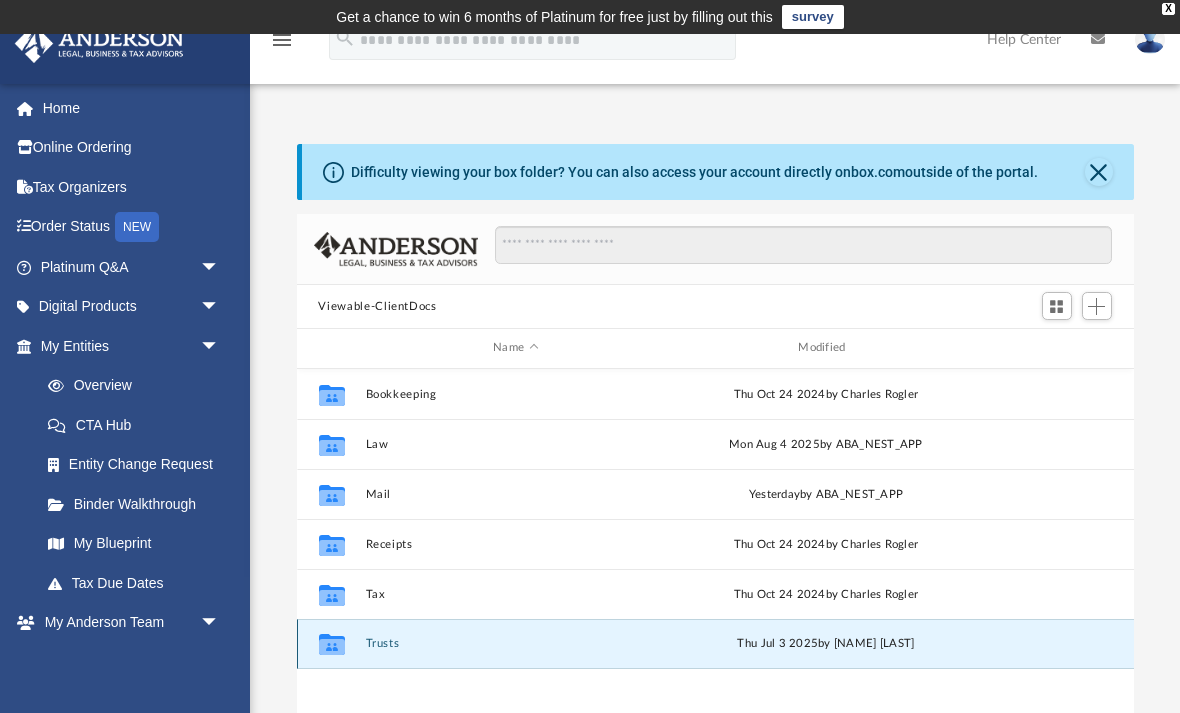 click on "Thu Jul 3 2025  by Sher Bailey" at bounding box center [825, 644] 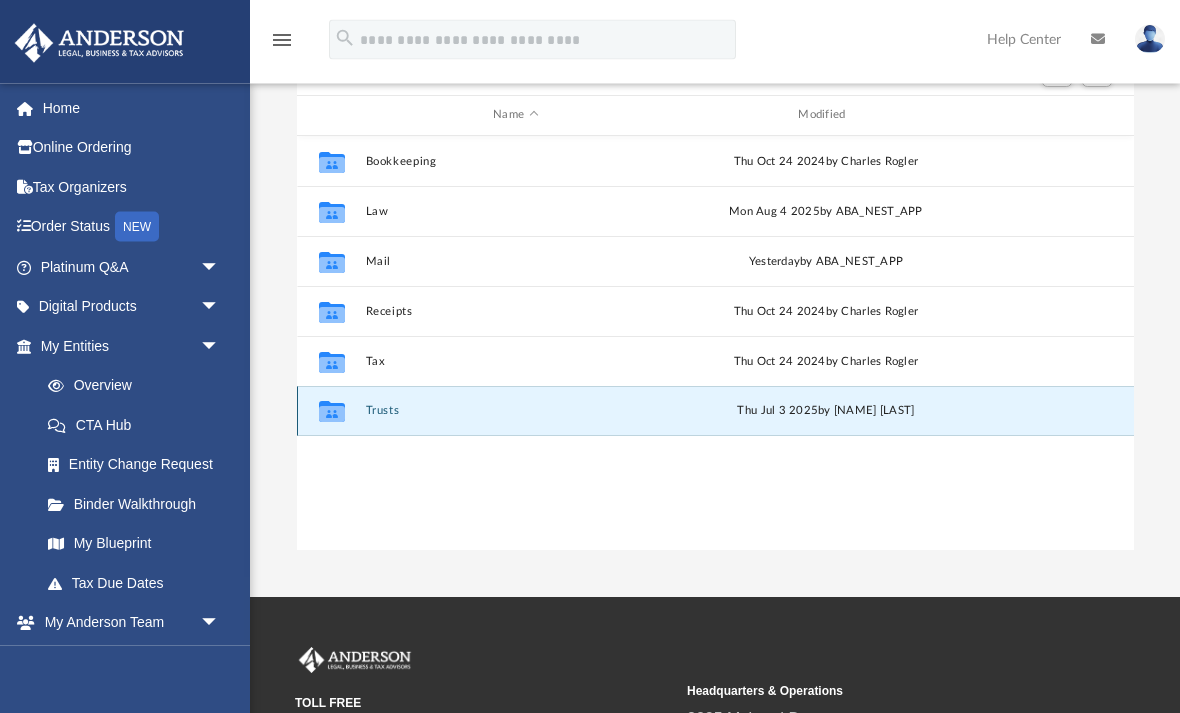 scroll, scrollTop: 228, scrollLeft: 0, axis: vertical 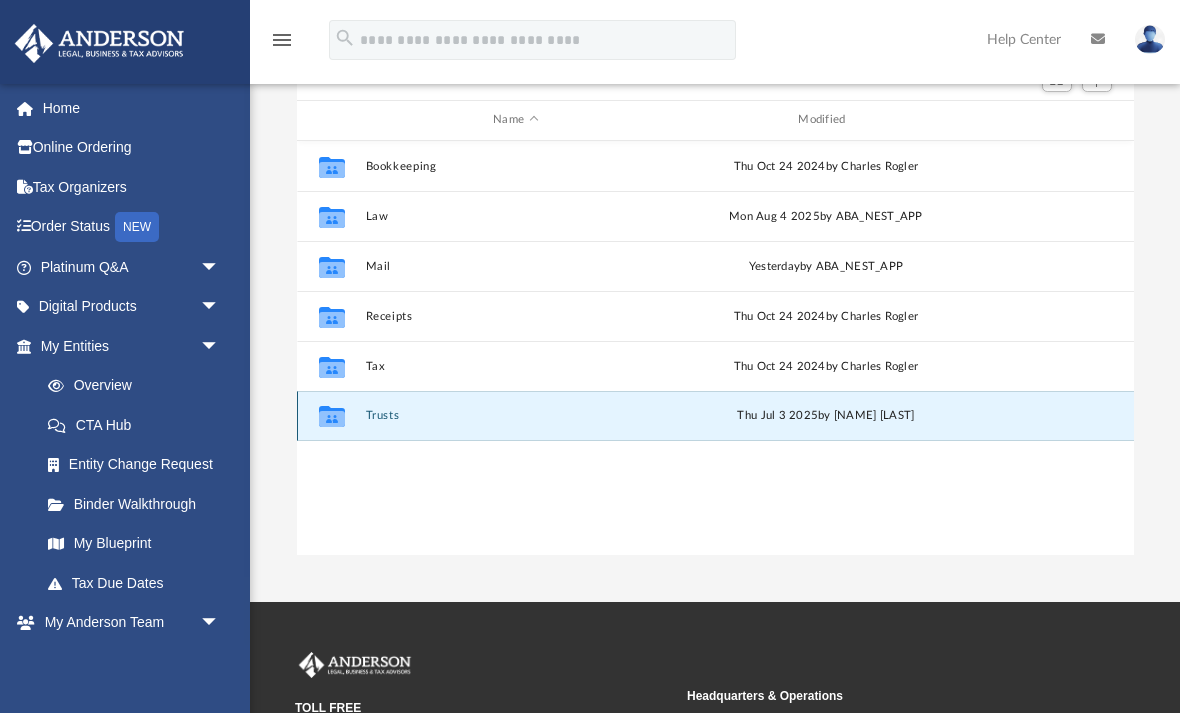 click on "Trusts" at bounding box center [515, 415] 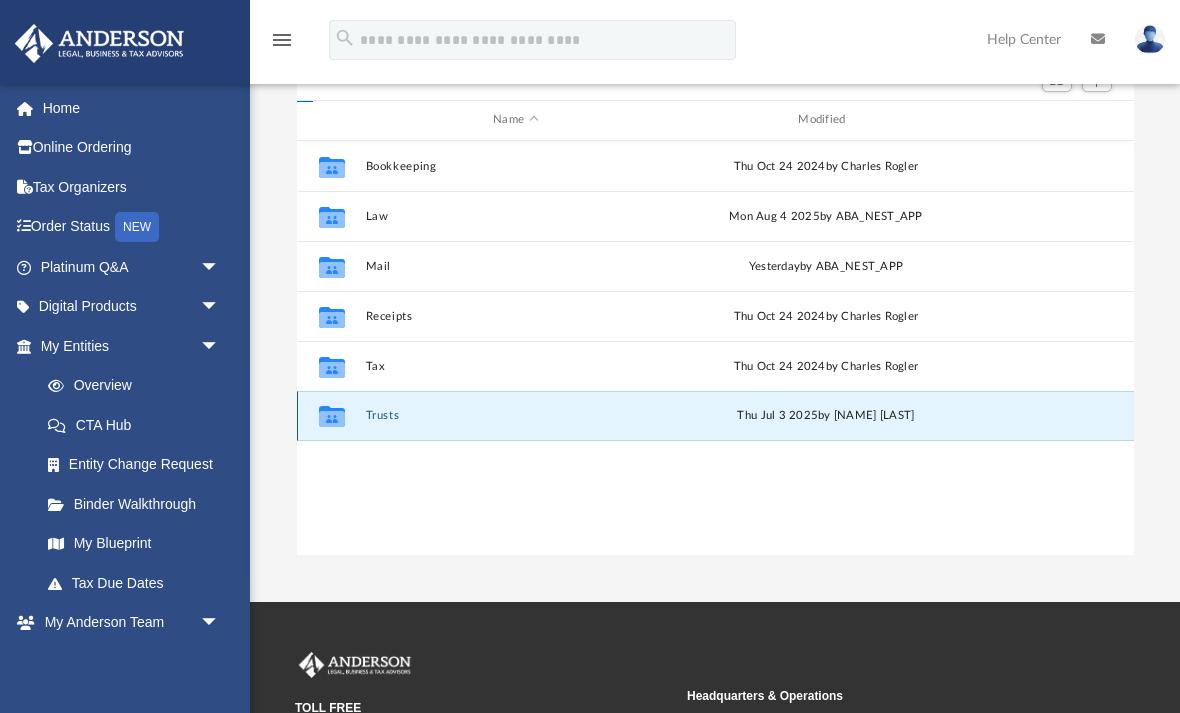 click on "Collaborated Folder Trusts Thu Jul 3 2025  by Sher Bailey" at bounding box center (715, 416) 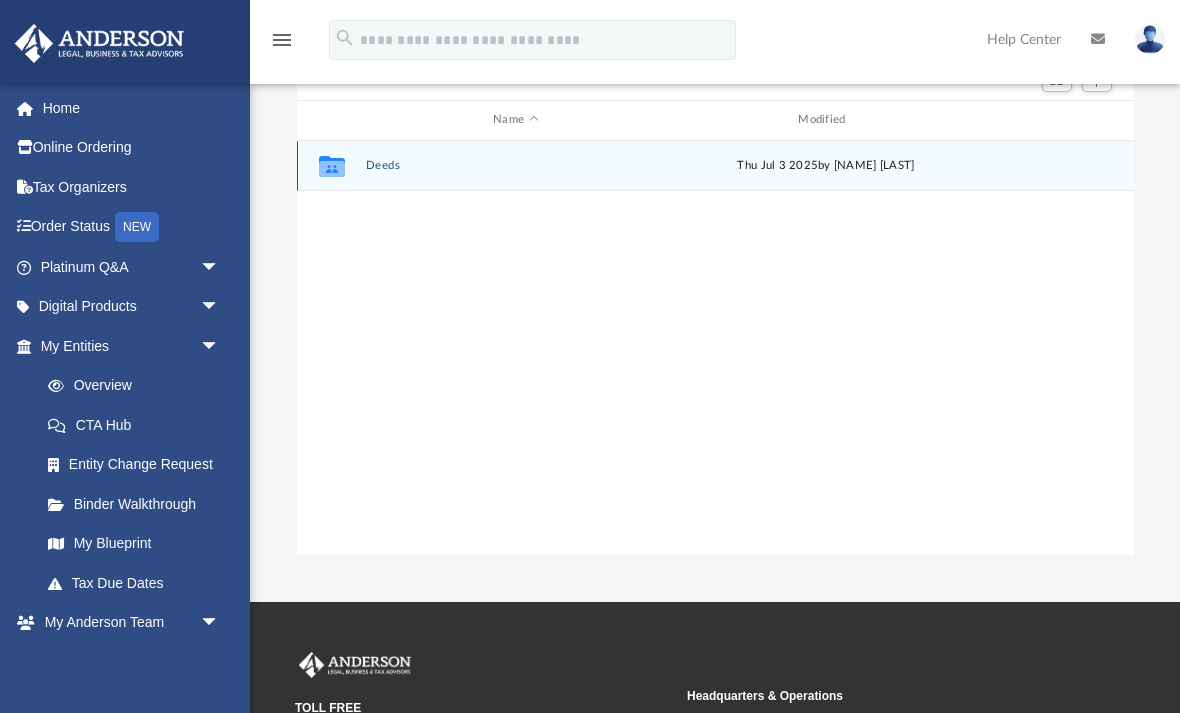 click on "Deeds" at bounding box center (515, 165) 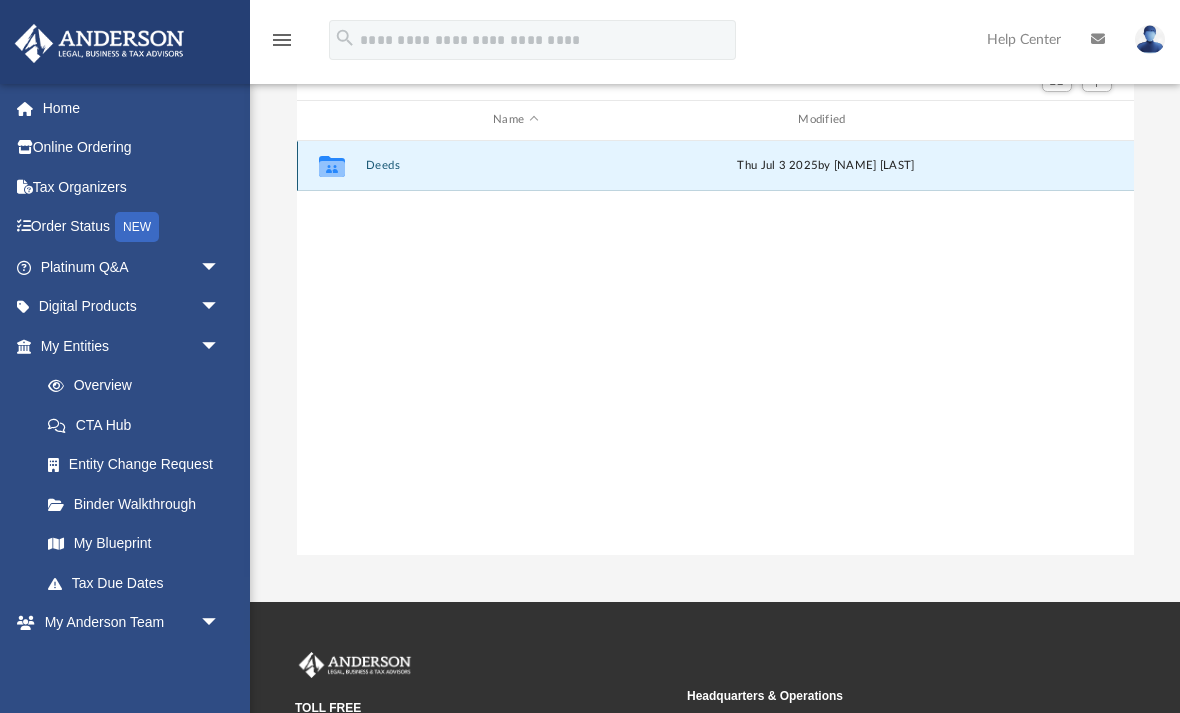 click on "Deeds" at bounding box center (515, 165) 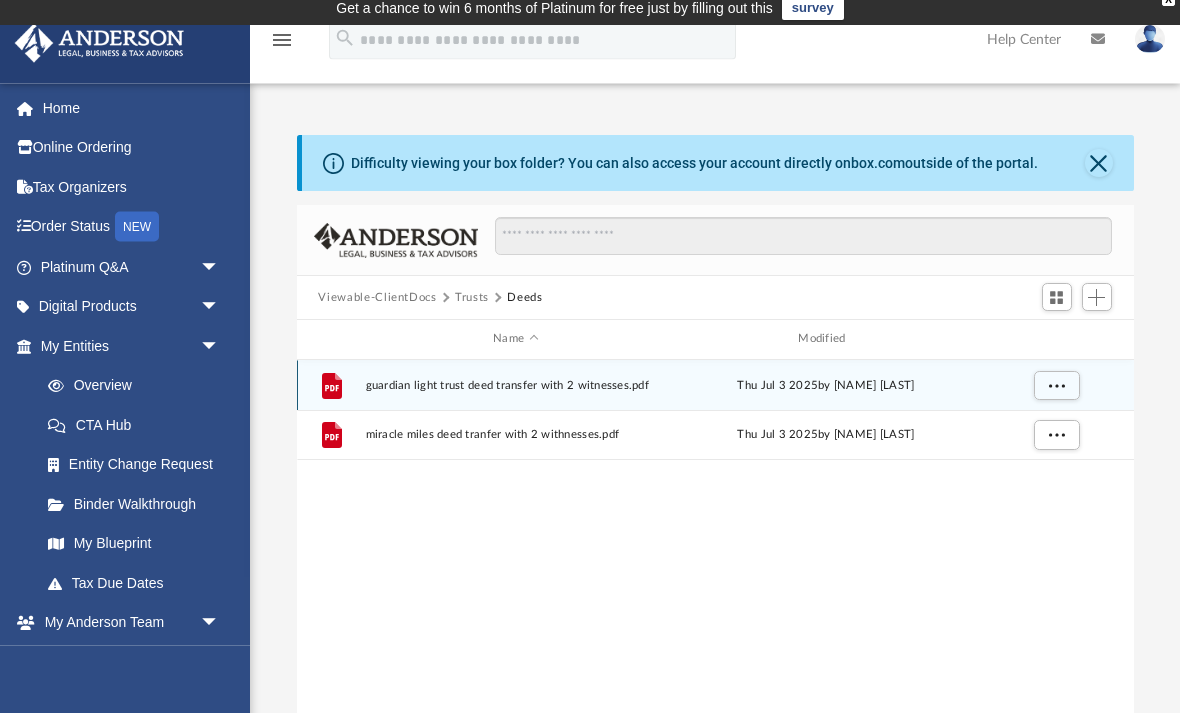 scroll, scrollTop: 0, scrollLeft: 0, axis: both 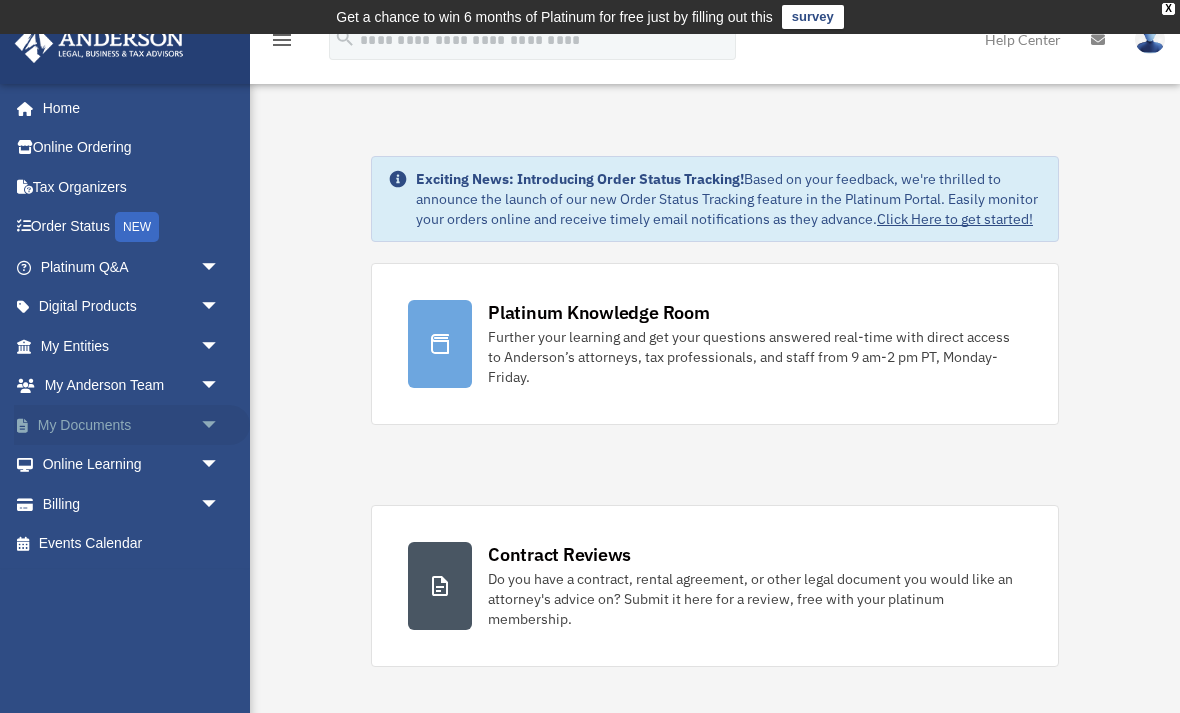 click on "arrow_drop_down" at bounding box center [220, 425] 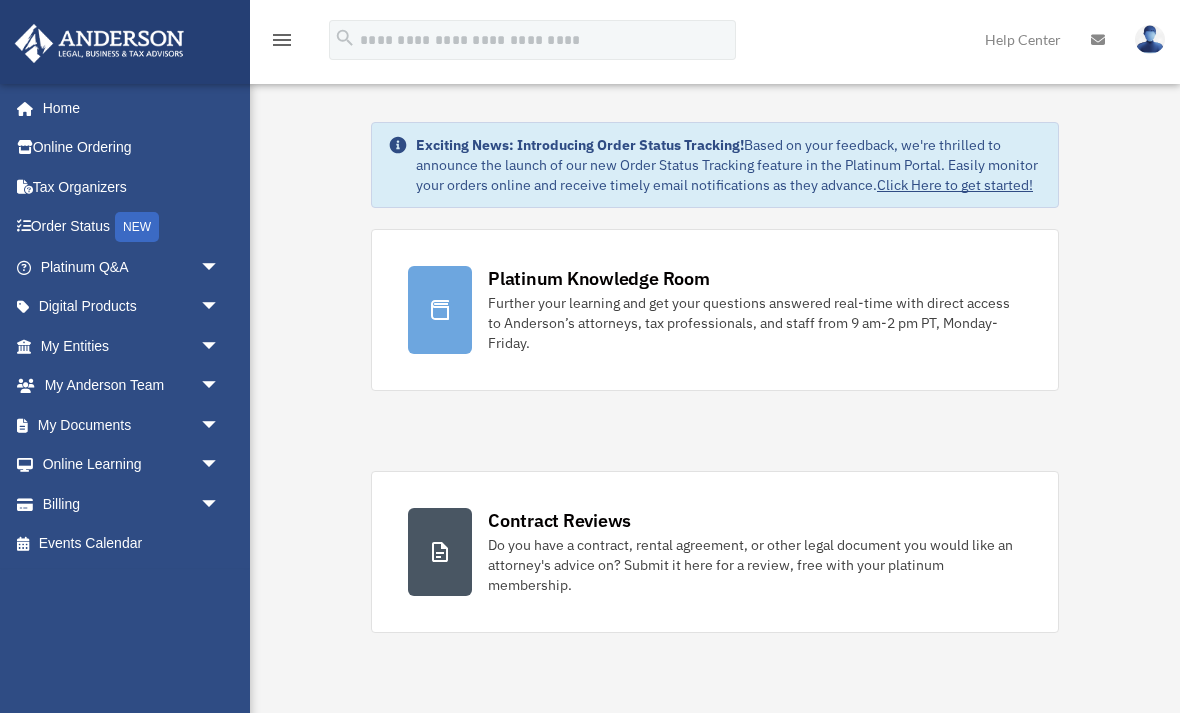 scroll, scrollTop: 0, scrollLeft: 0, axis: both 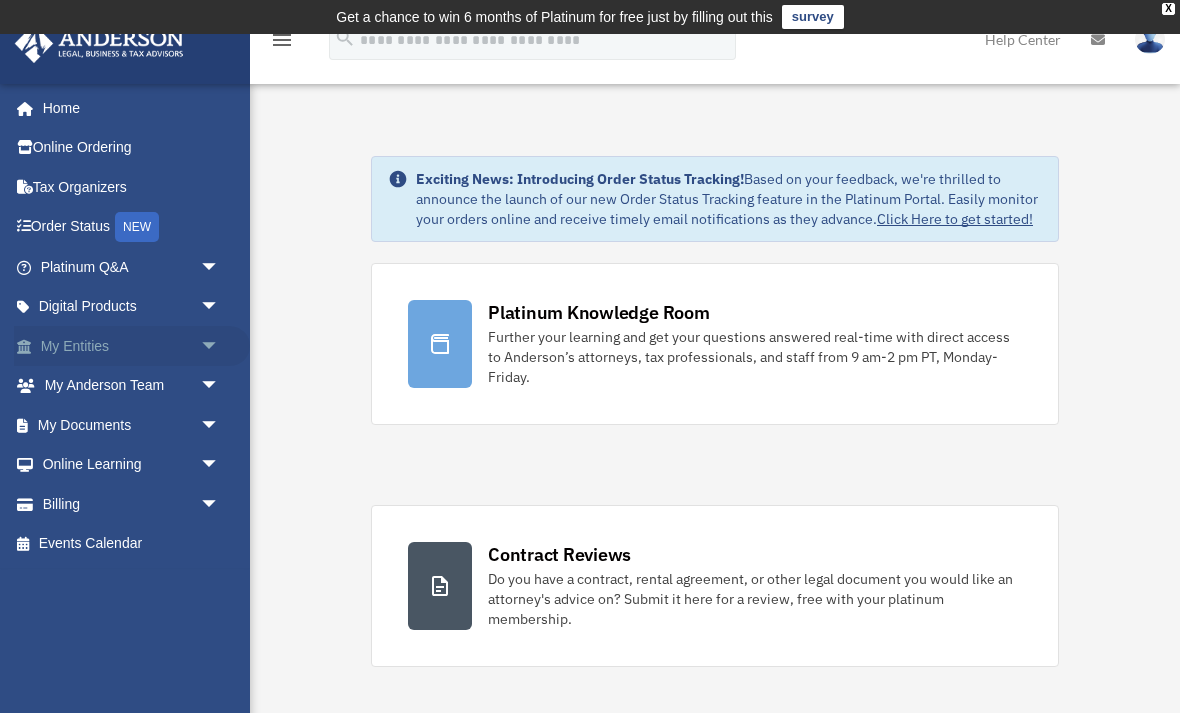 click on "arrow_drop_down" at bounding box center (220, 346) 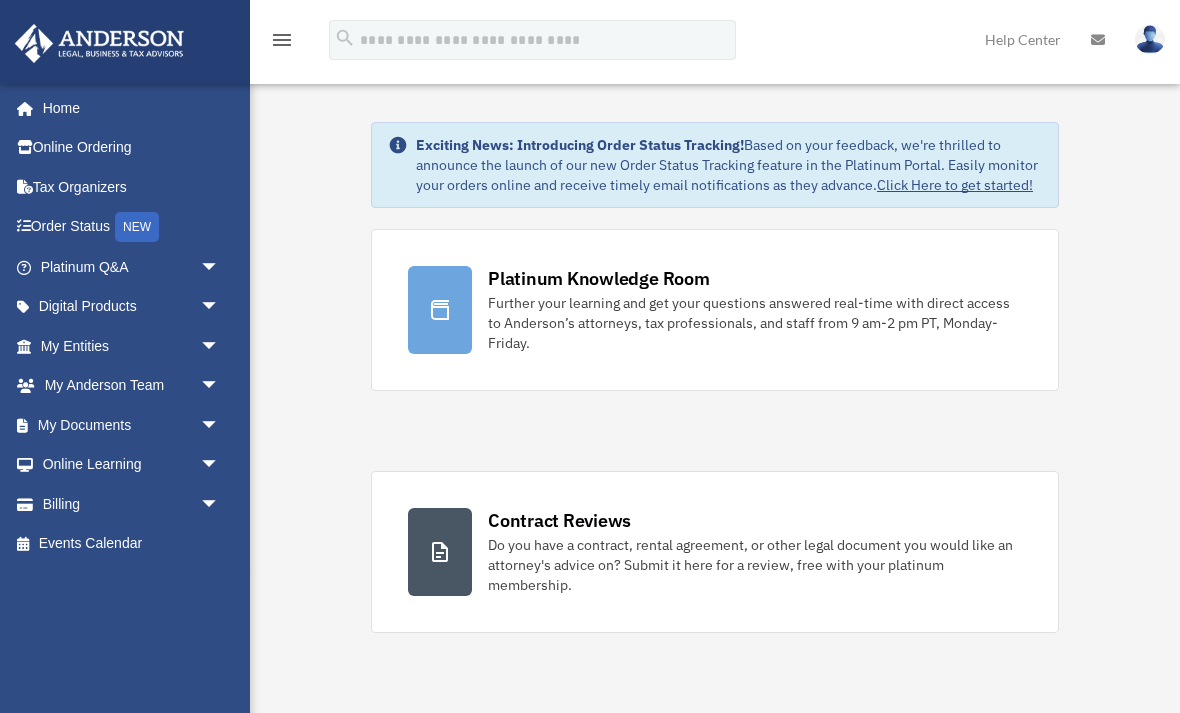 scroll, scrollTop: 0, scrollLeft: 0, axis: both 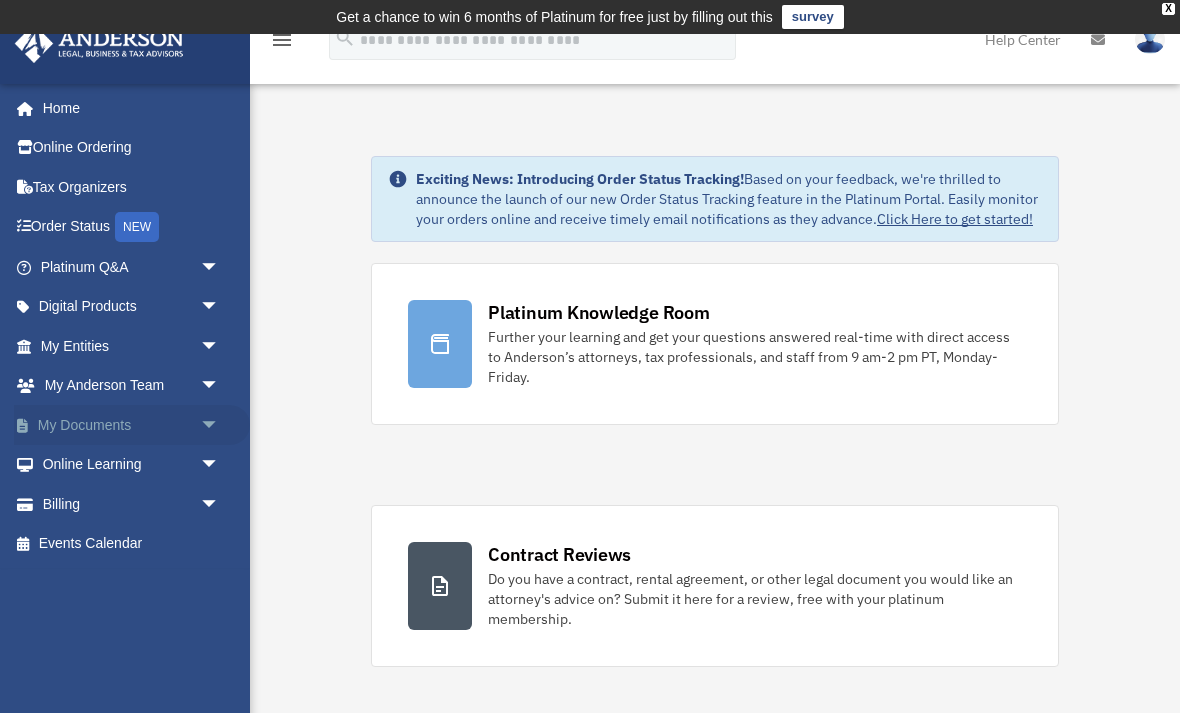click on "arrow_drop_down" at bounding box center [220, 425] 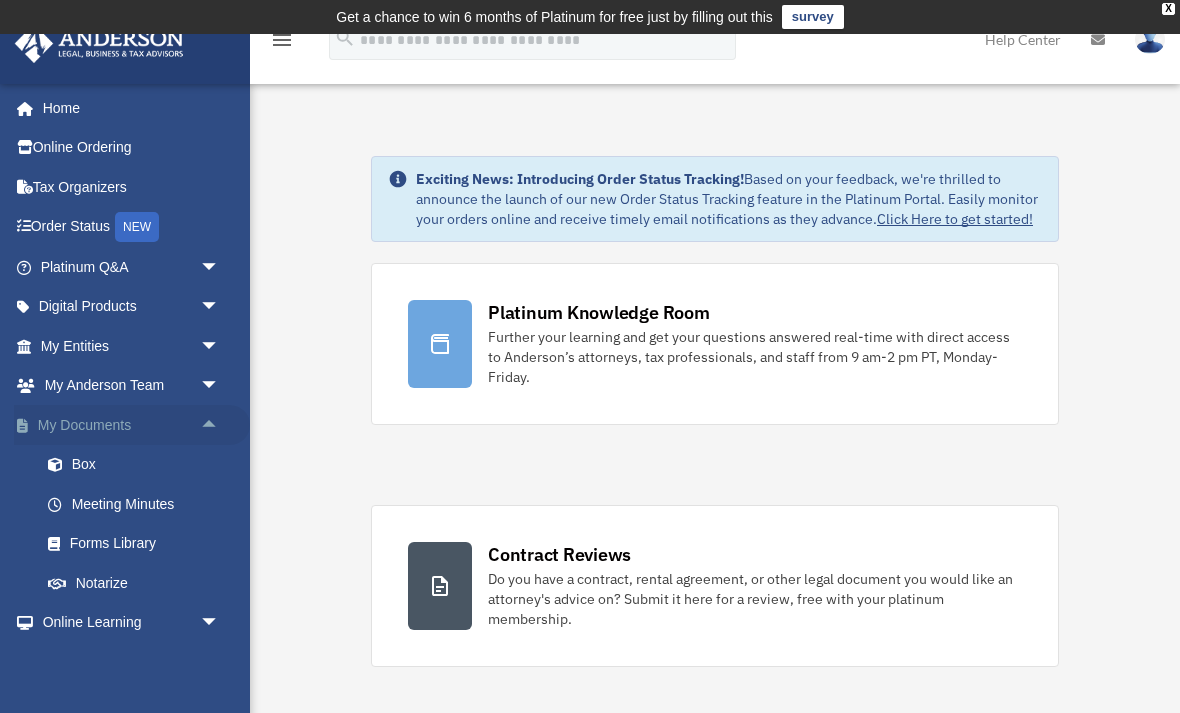 scroll, scrollTop: 0, scrollLeft: 0, axis: both 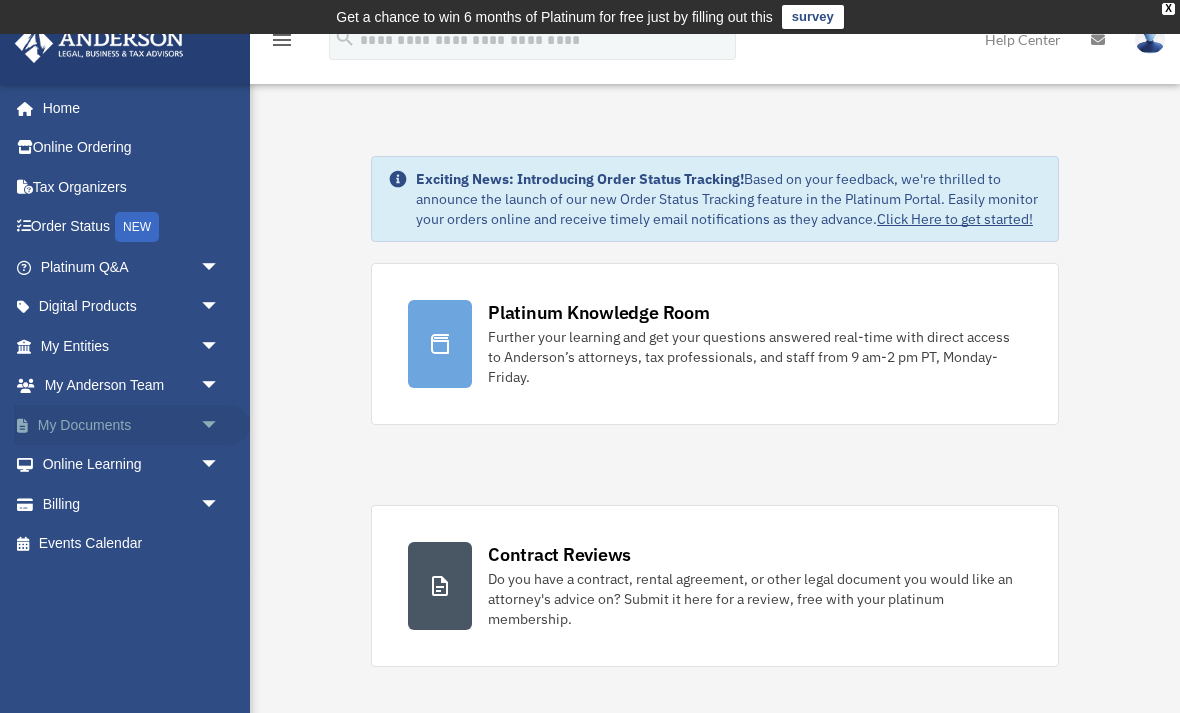 click on "arrow_drop_down" at bounding box center [220, 425] 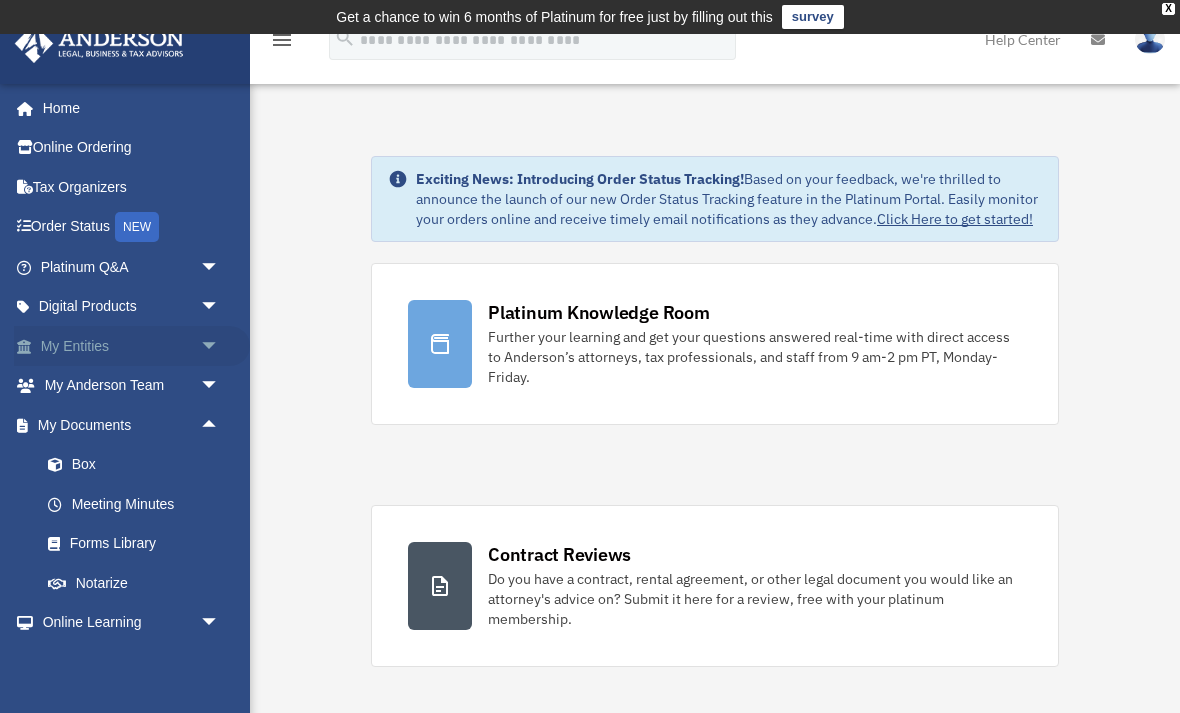 click on "arrow_drop_down" at bounding box center [220, 346] 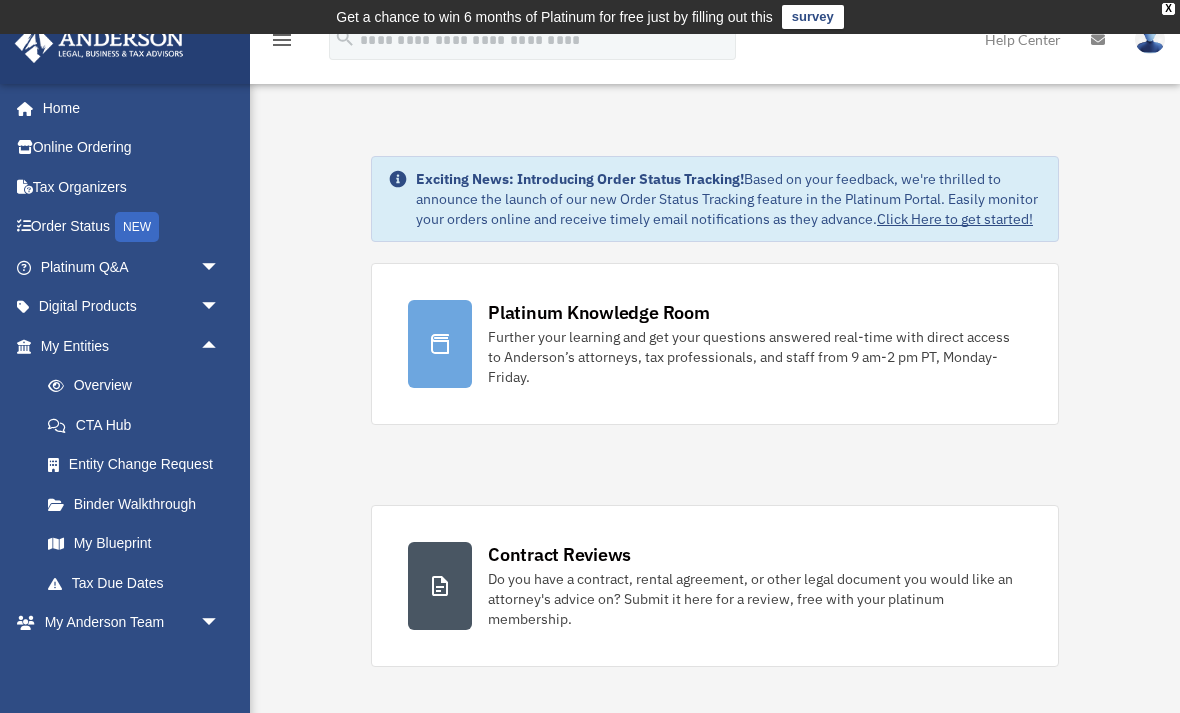 click at bounding box center (99, 43) 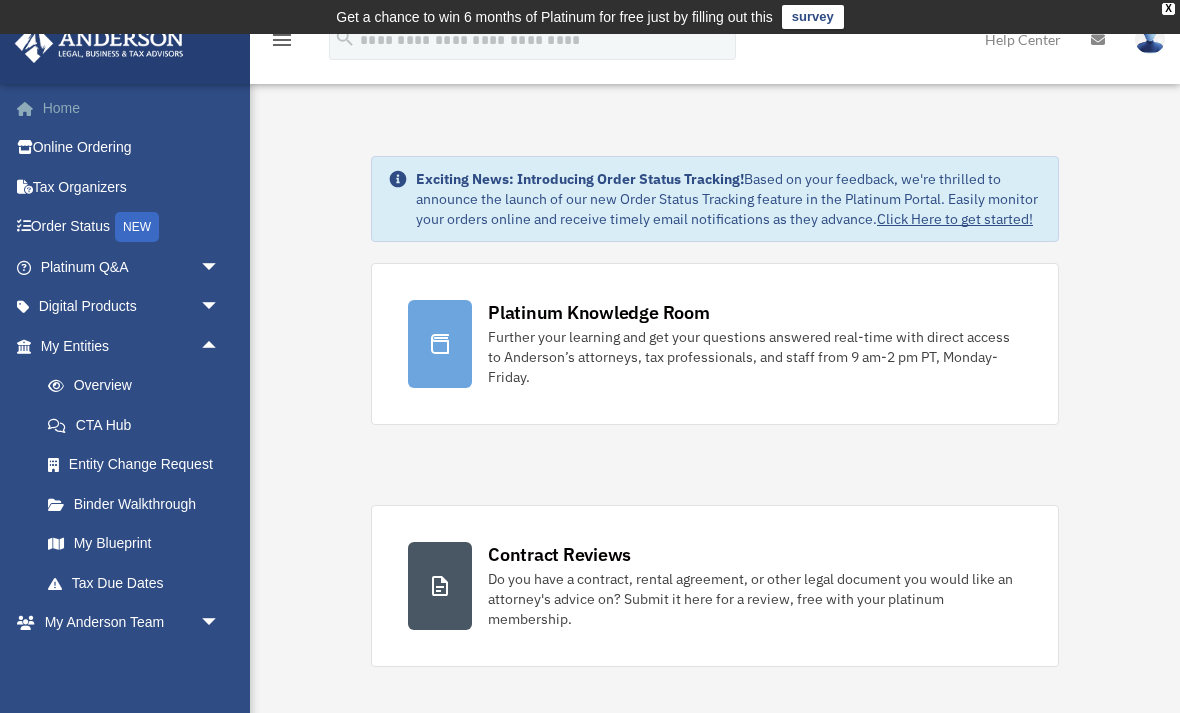 click on "Home" at bounding box center (132, 108) 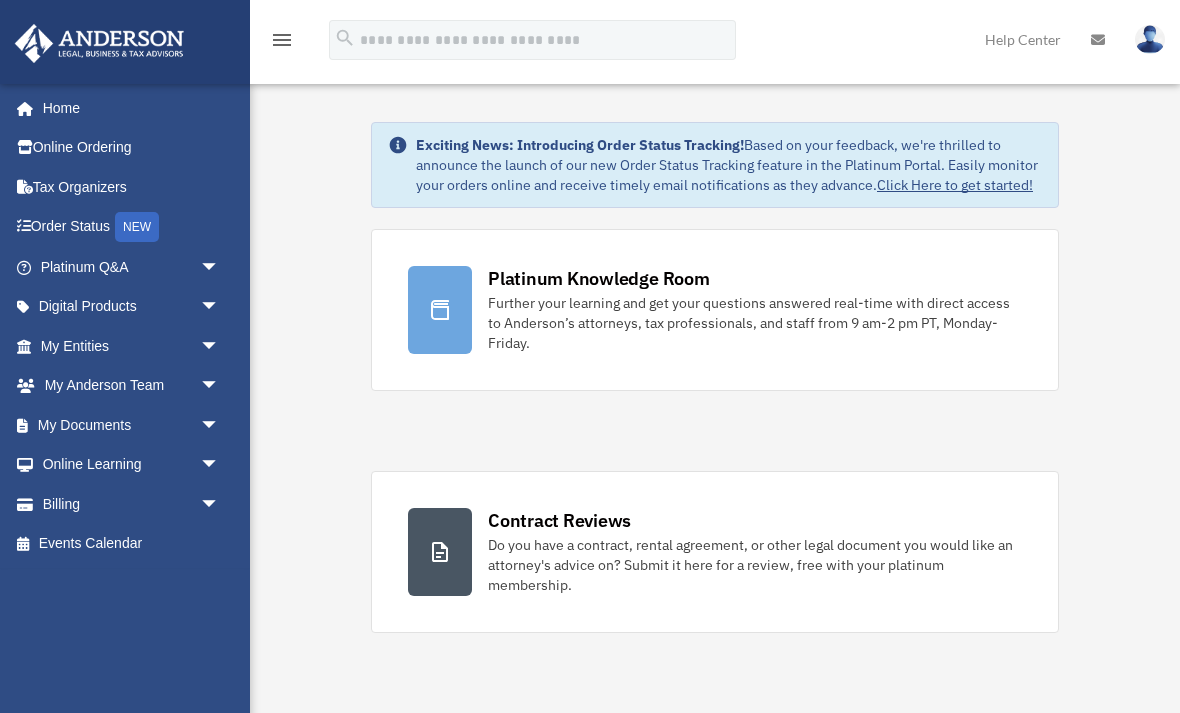 scroll, scrollTop: 0, scrollLeft: 0, axis: both 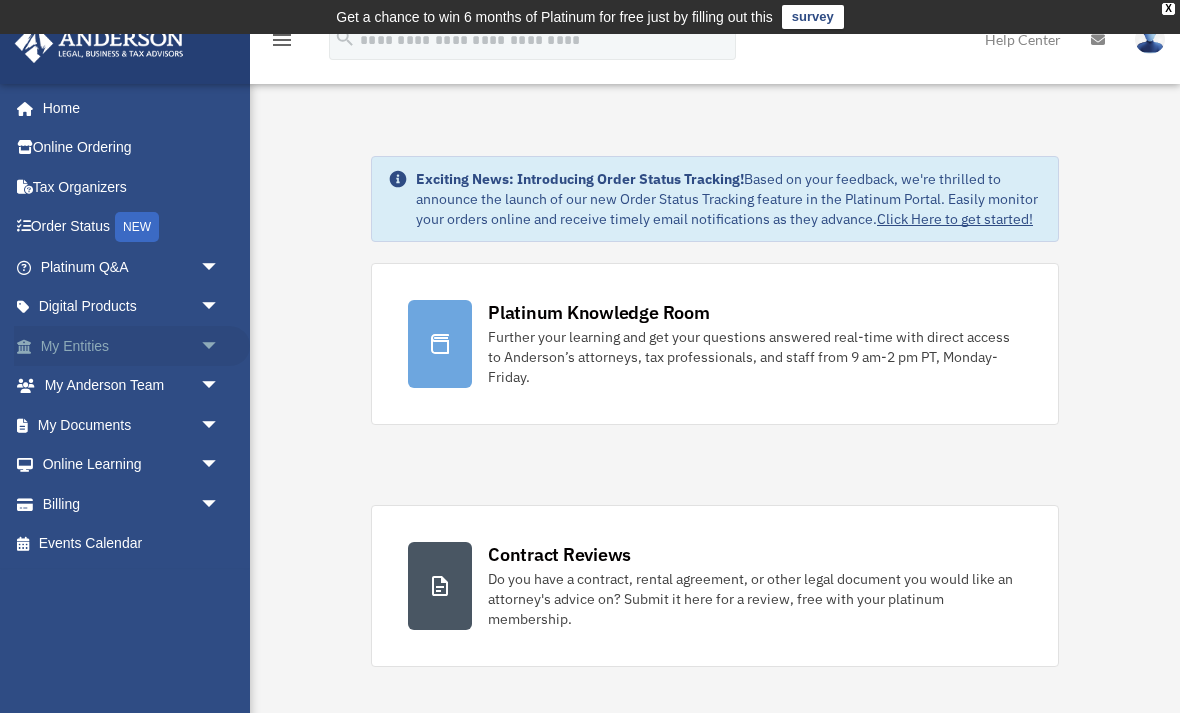 click on "arrow_drop_down" at bounding box center (220, 346) 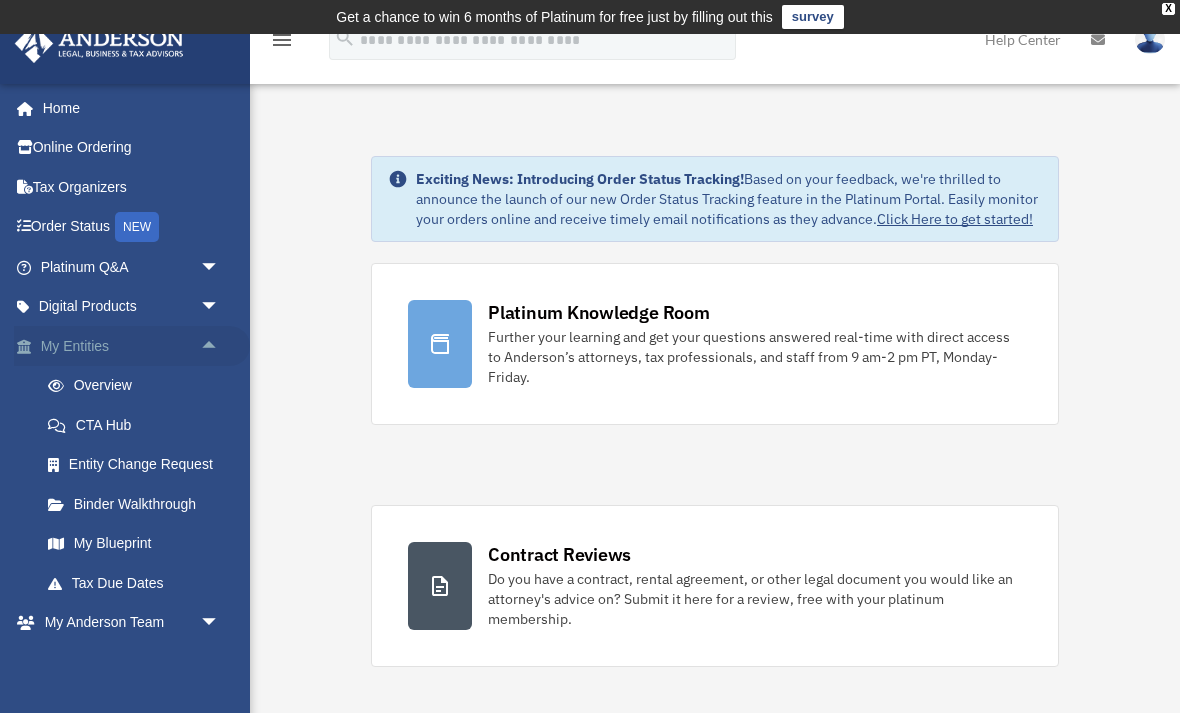 click on "My Entities arrow_drop_up" at bounding box center (132, 346) 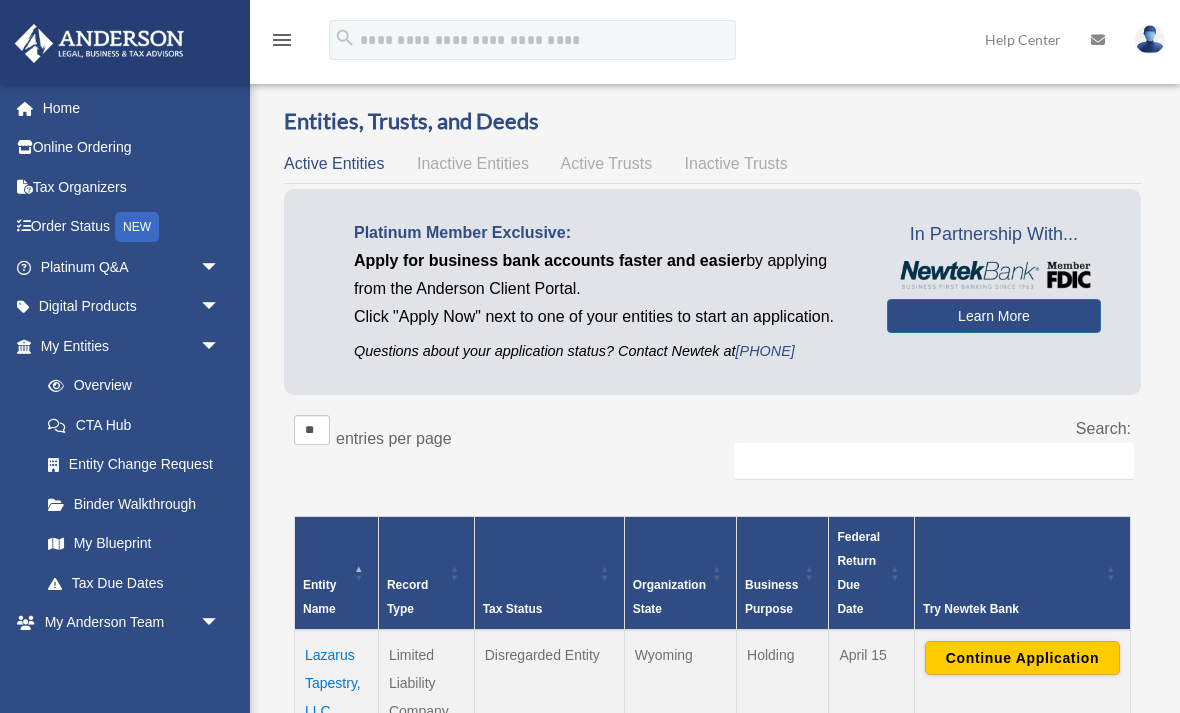 scroll, scrollTop: 0, scrollLeft: 0, axis: both 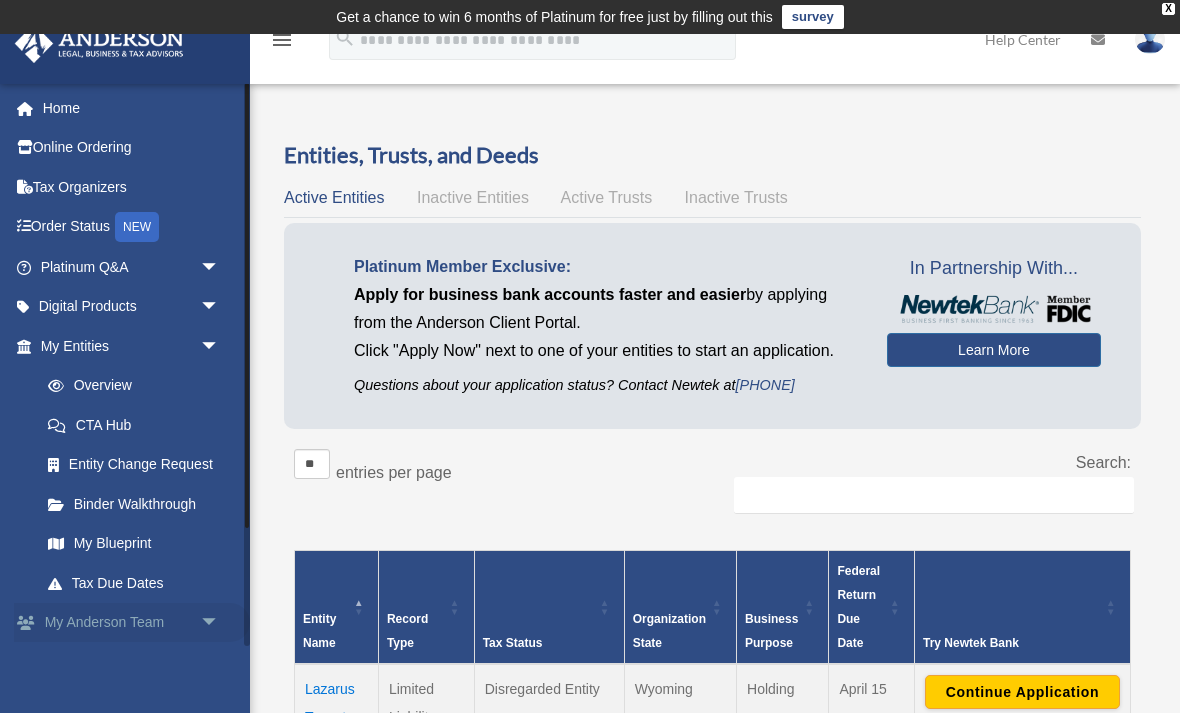 click on "arrow_drop_down" at bounding box center [220, 623] 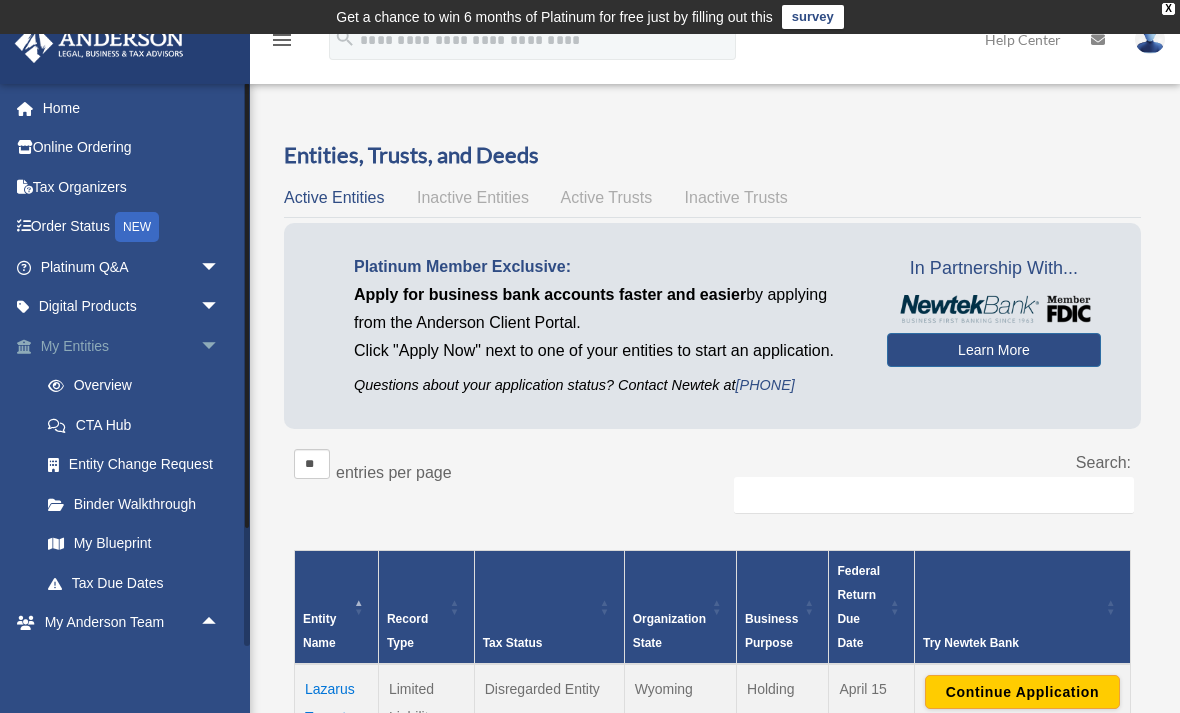 click on "arrow_drop_down" at bounding box center (220, 346) 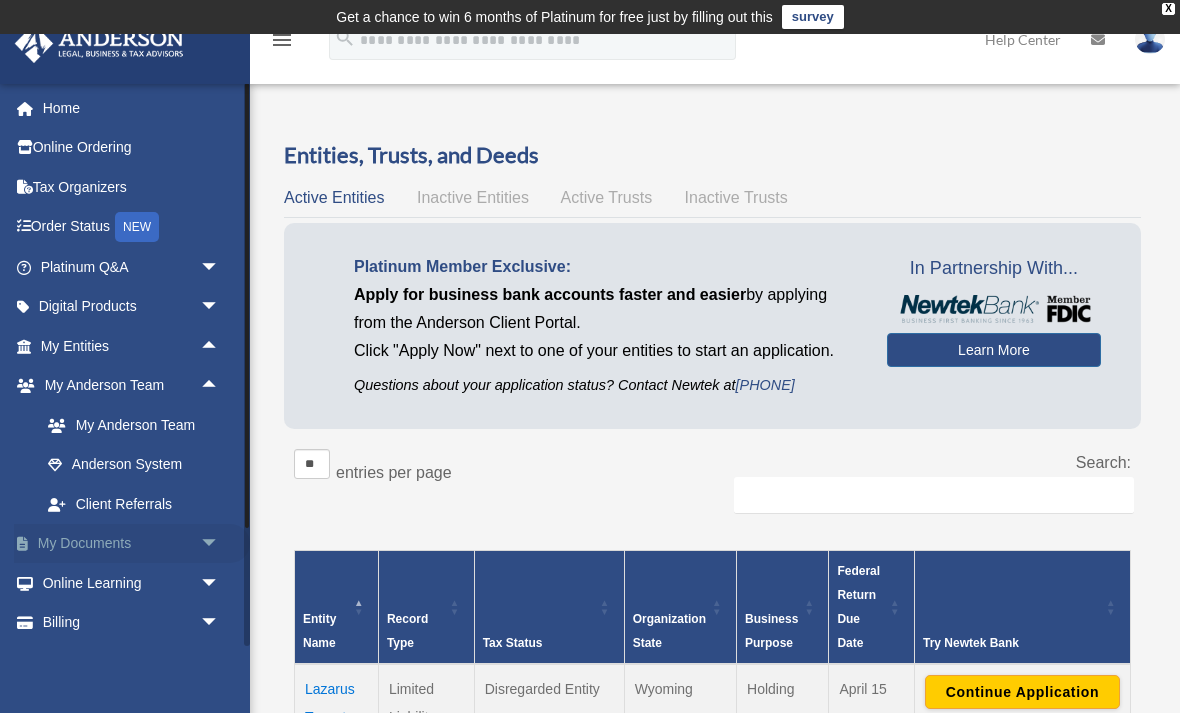 click on "My Documents arrow_drop_down" at bounding box center (132, 544) 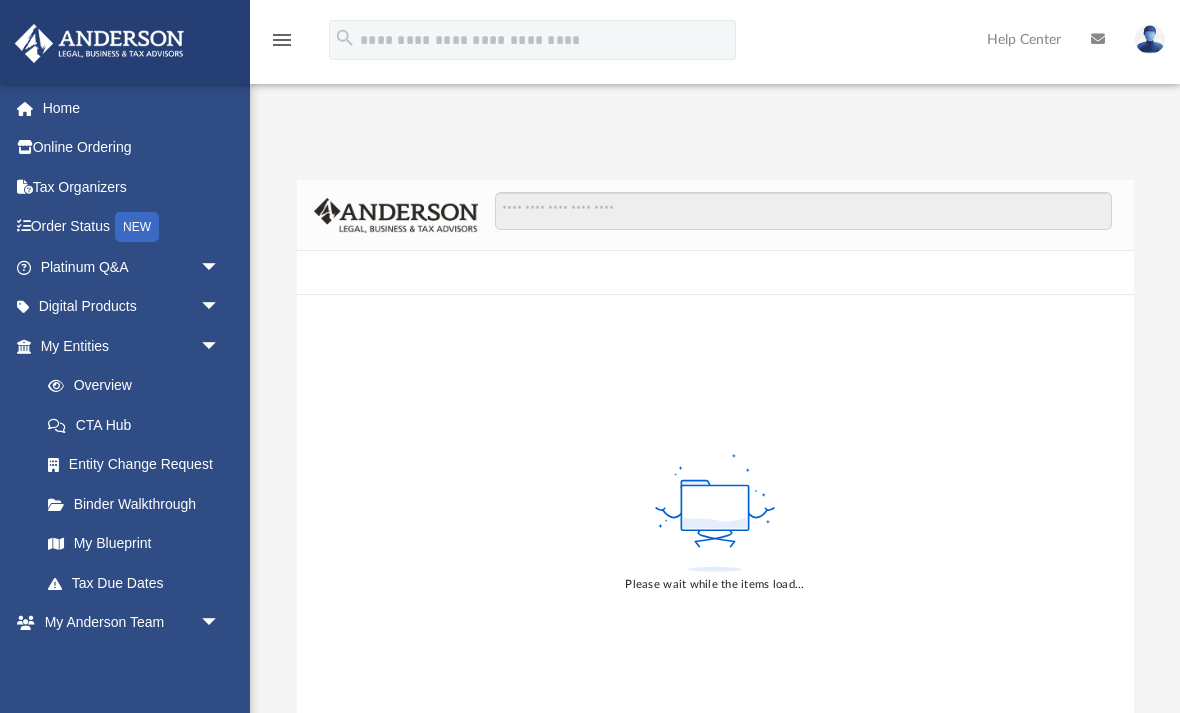 scroll, scrollTop: 0, scrollLeft: 0, axis: both 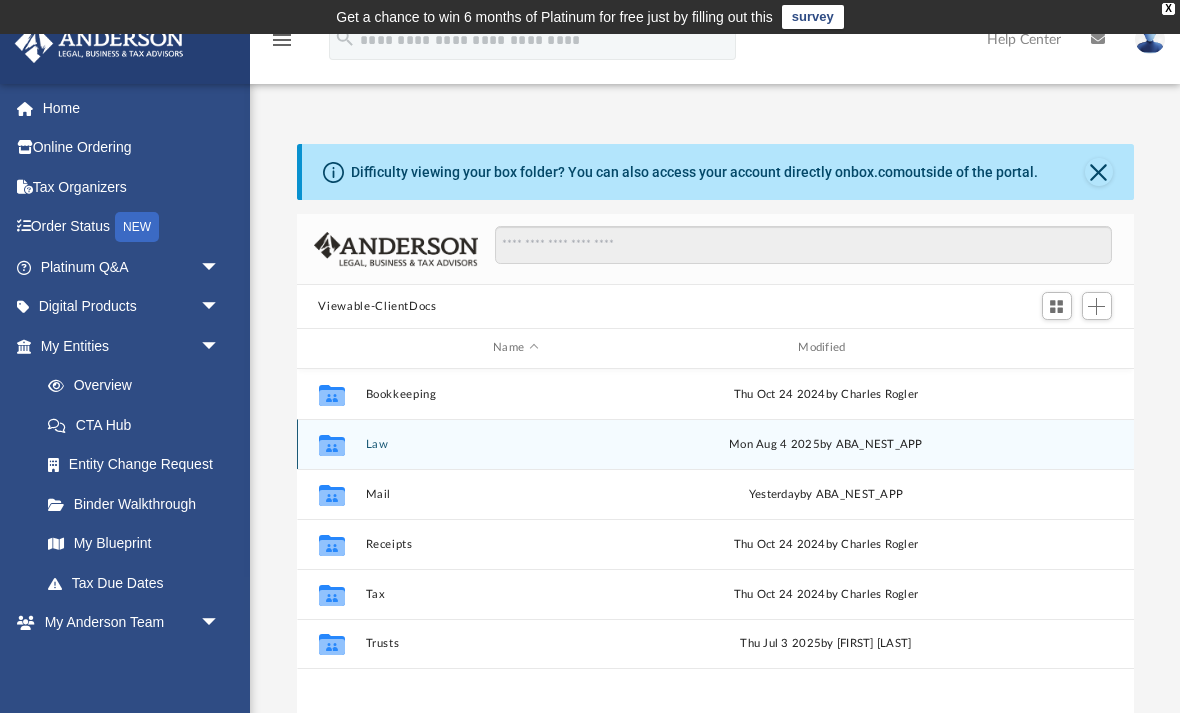 click on "Mon Aug 4 2025  by ABA_NEST_APP" 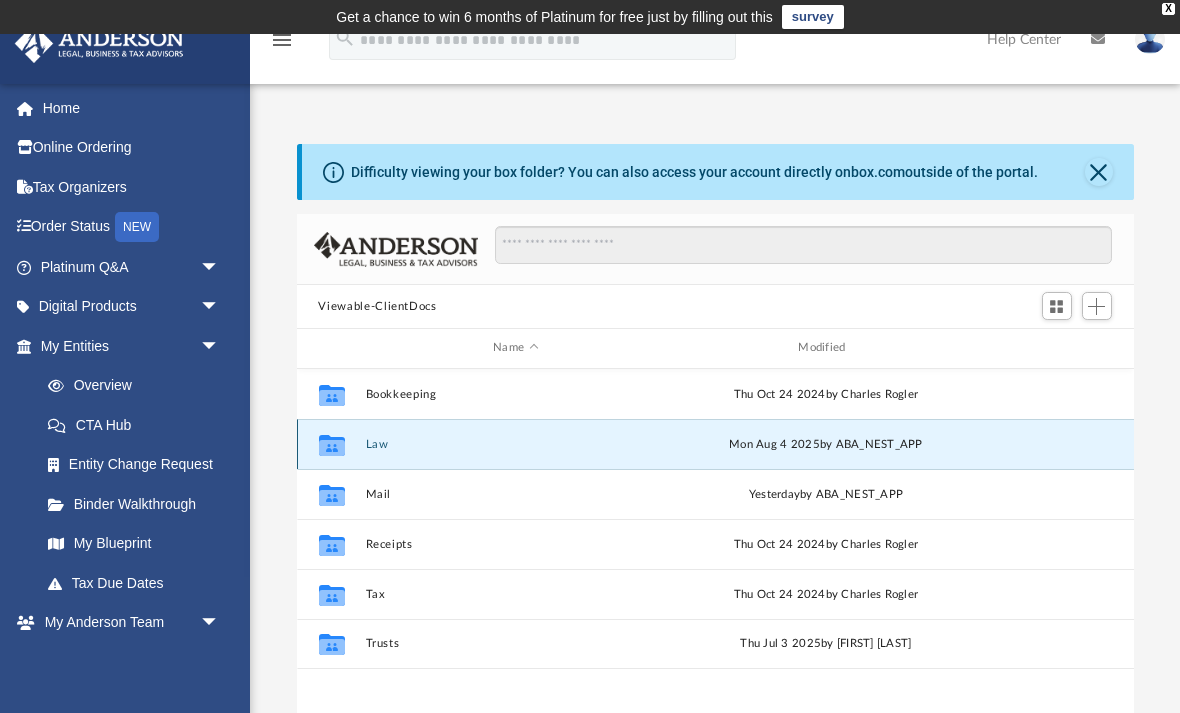 click on "Law" 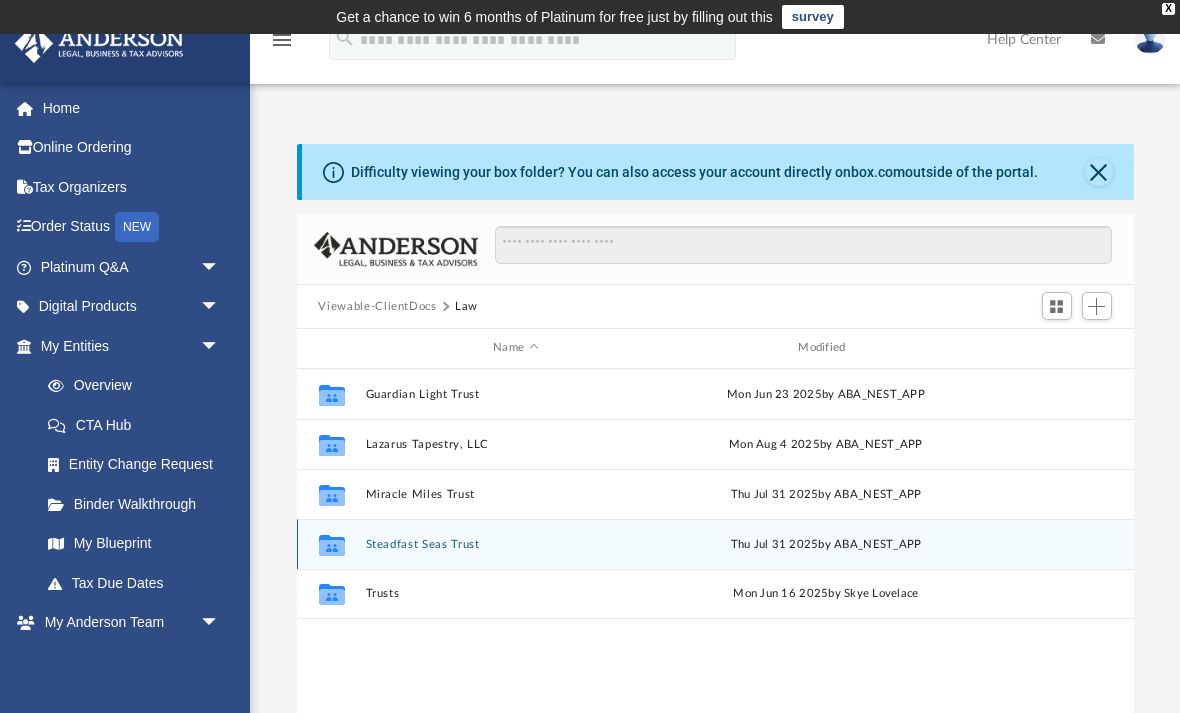 click on "Steadfast Seas Trust" 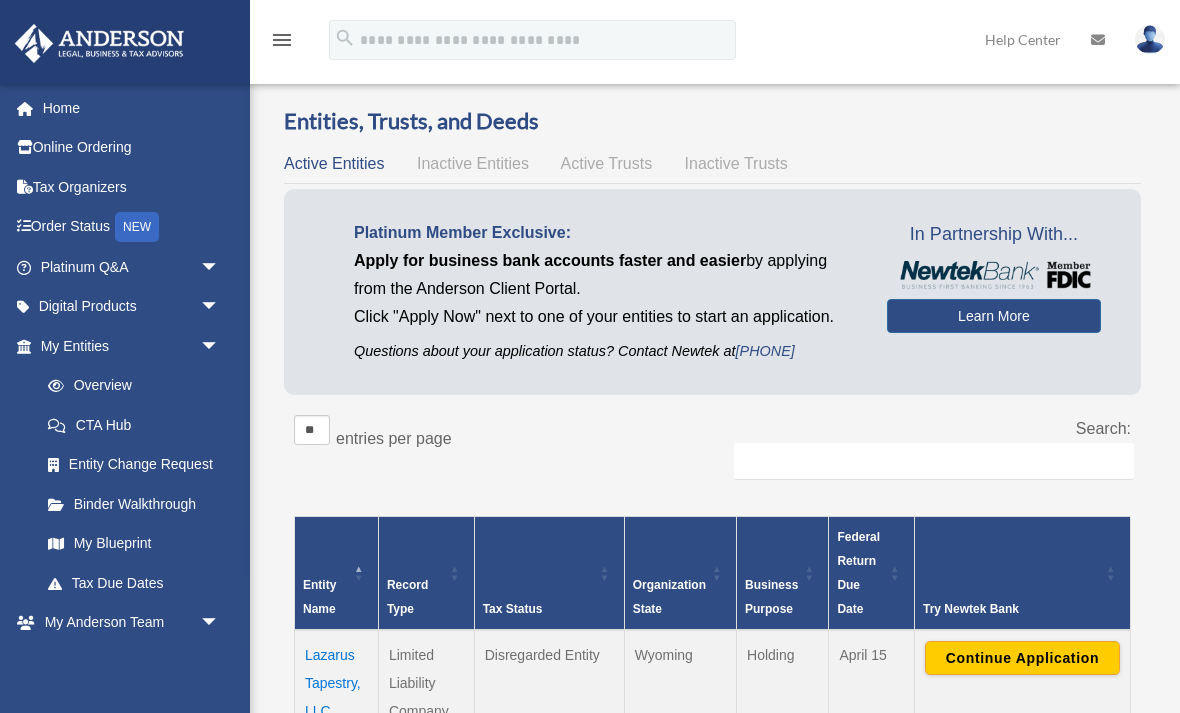 scroll, scrollTop: 0, scrollLeft: 0, axis: both 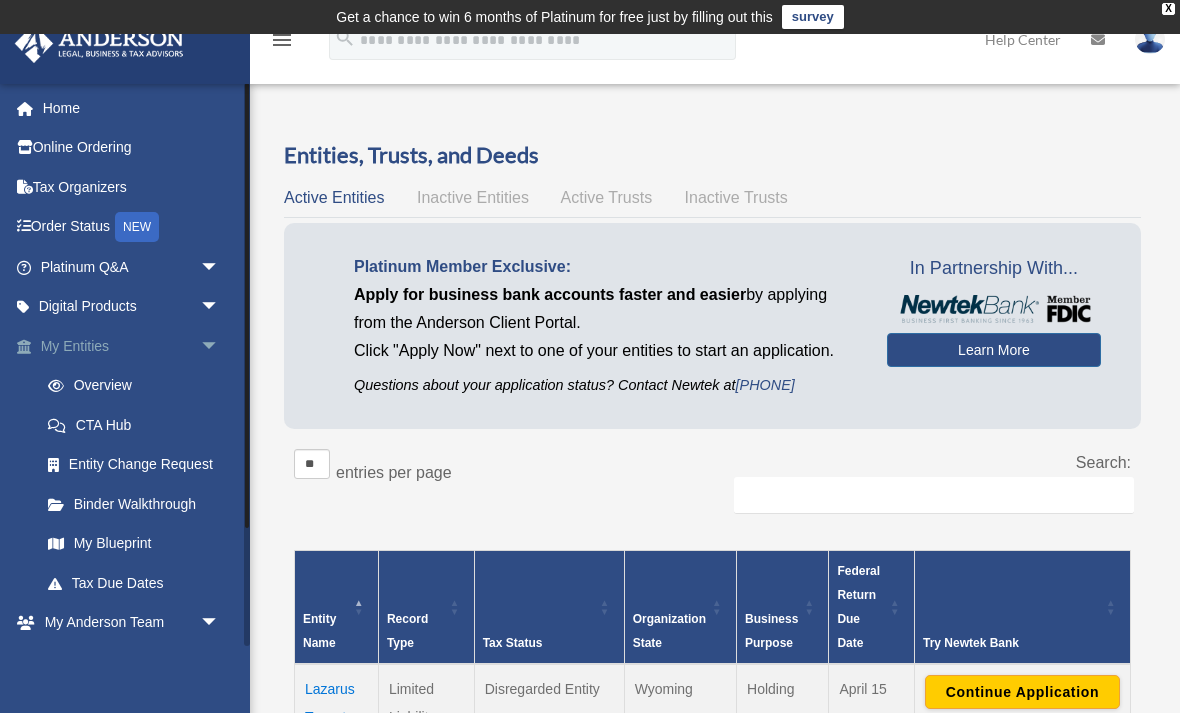 click on "My Entities arrow_drop_down" at bounding box center (132, 346) 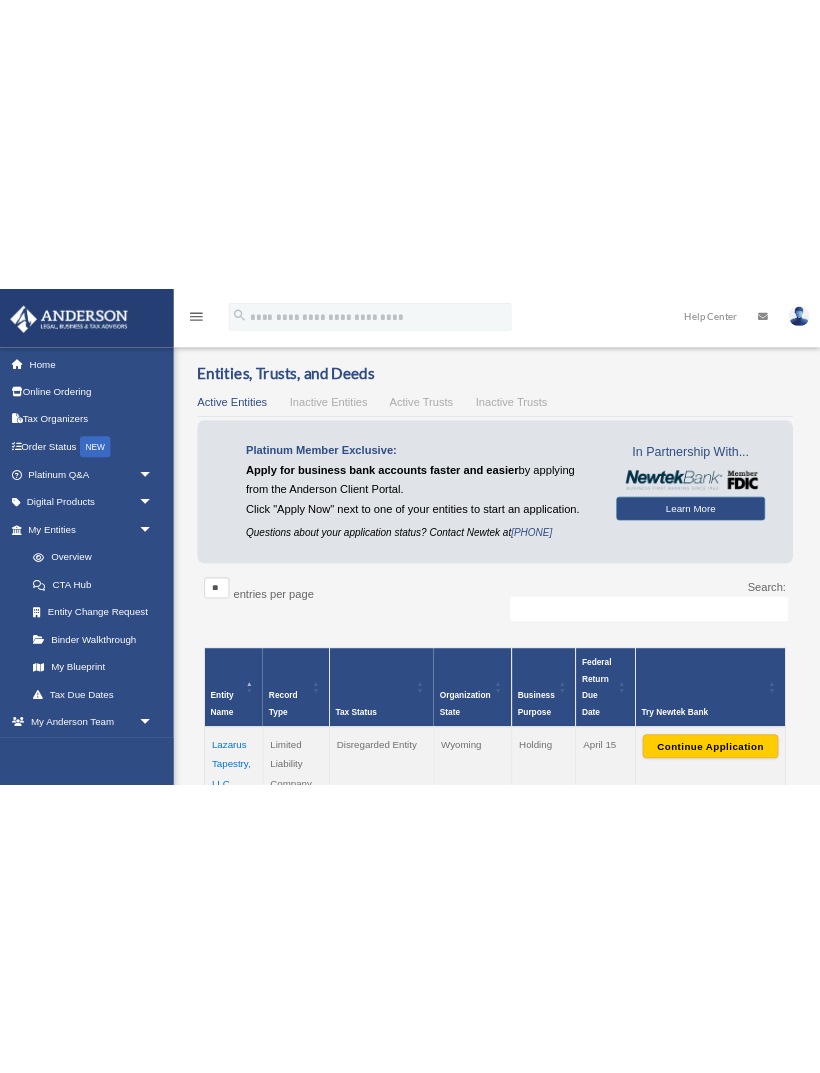 scroll, scrollTop: 0, scrollLeft: 0, axis: both 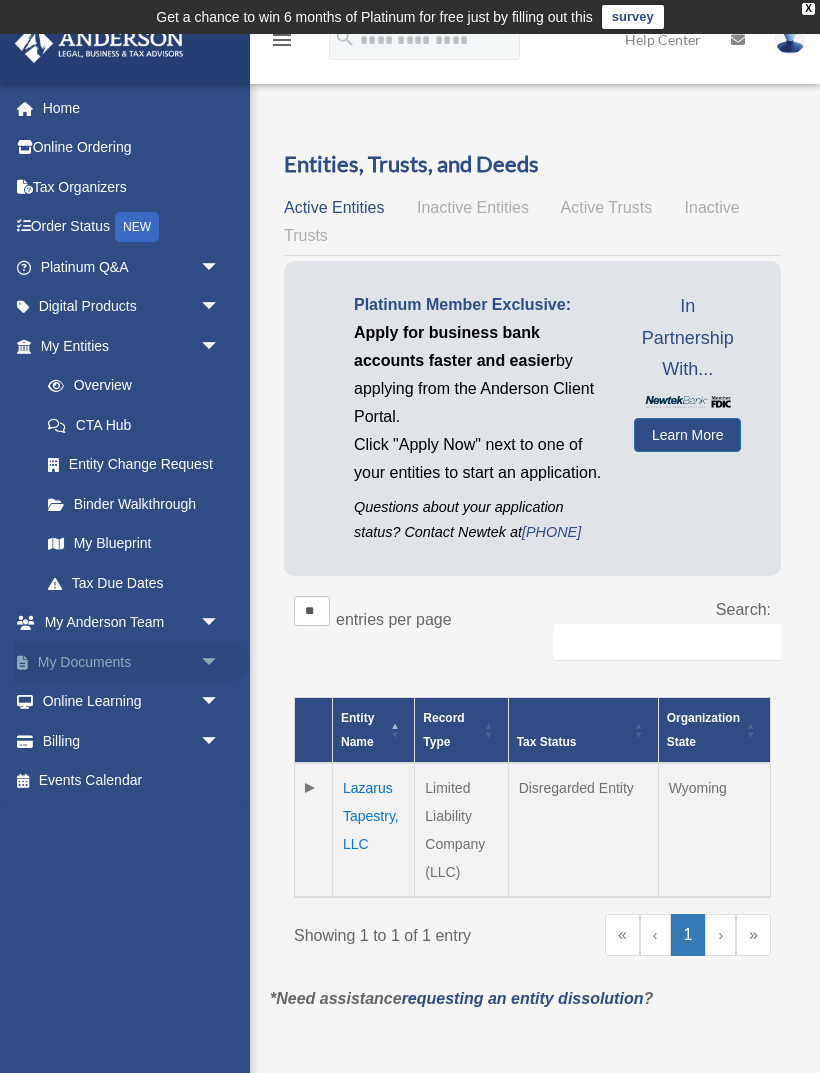 click on "My Documents arrow_drop_down" at bounding box center [132, 662] 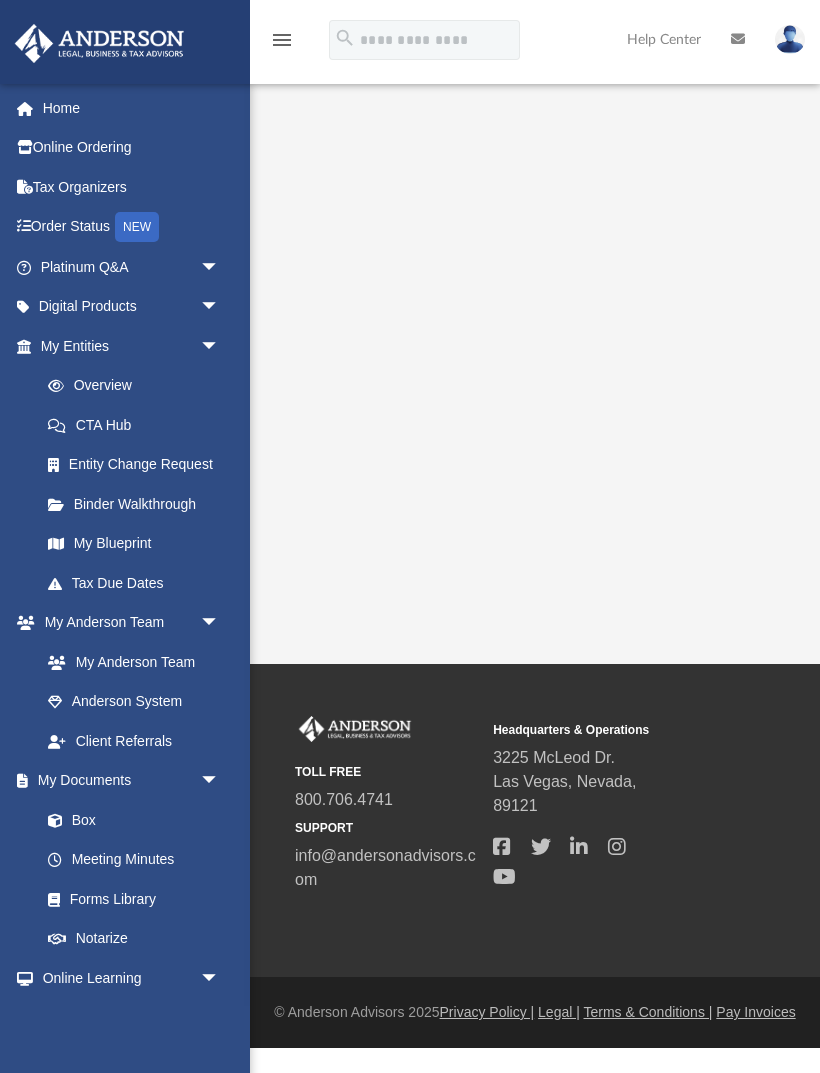 scroll, scrollTop: 0, scrollLeft: 0, axis: both 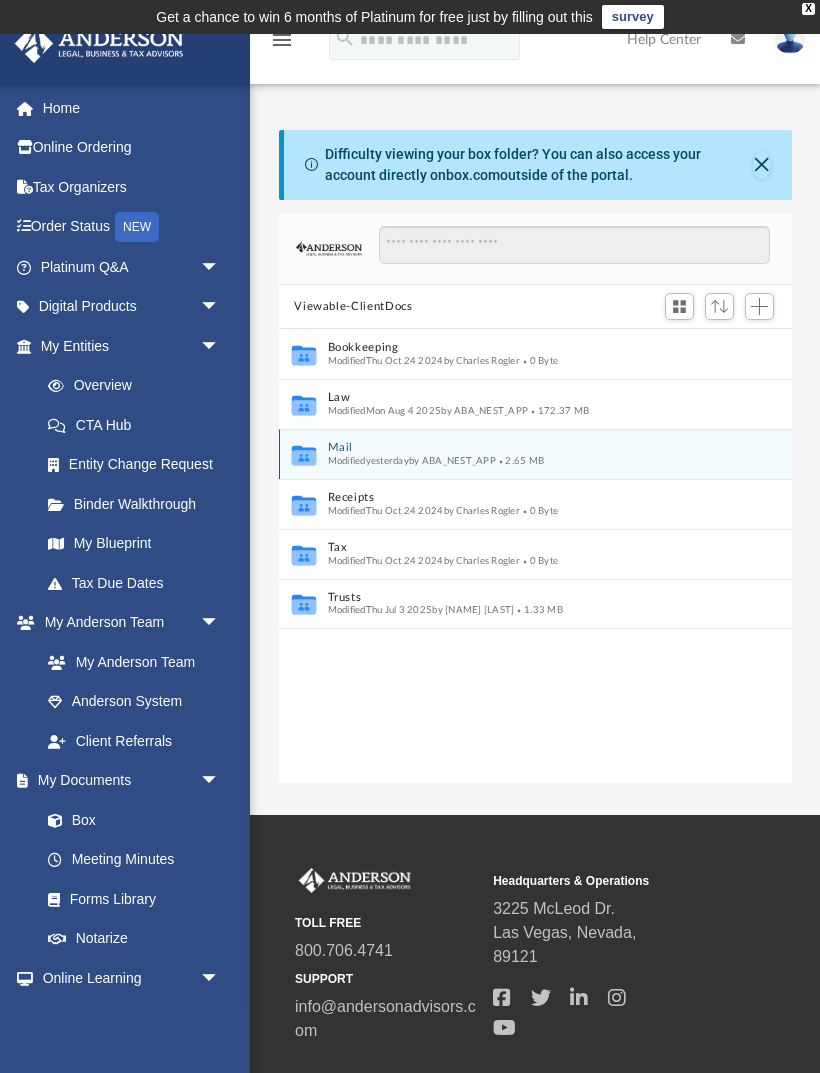 click on "Mail" at bounding box center (521, 448) 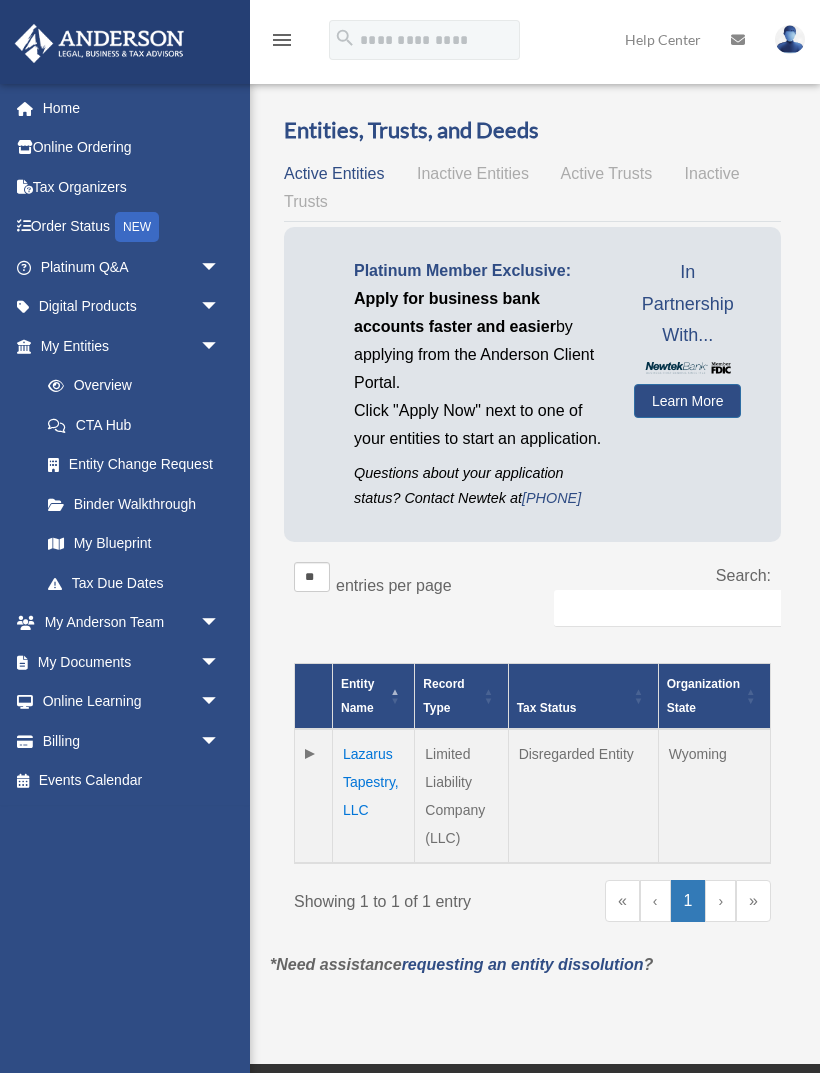 scroll, scrollTop: 0, scrollLeft: 0, axis: both 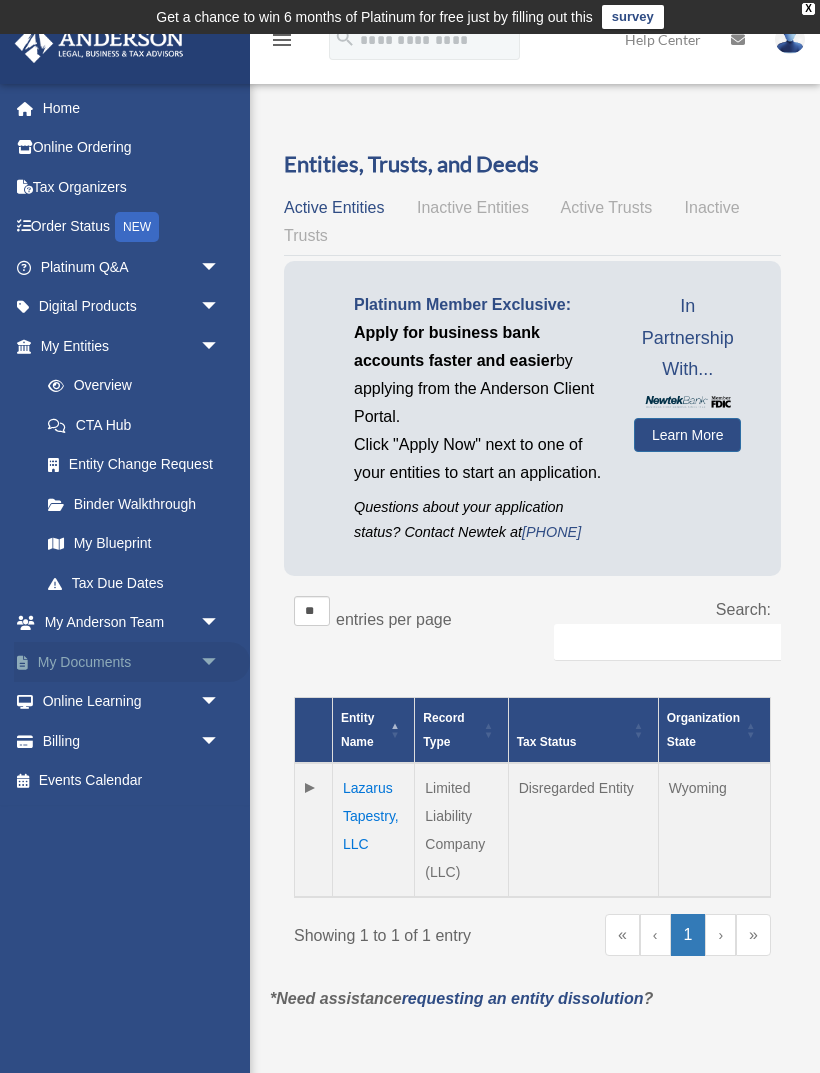 click on "My Documents arrow_drop_down" at bounding box center [132, 662] 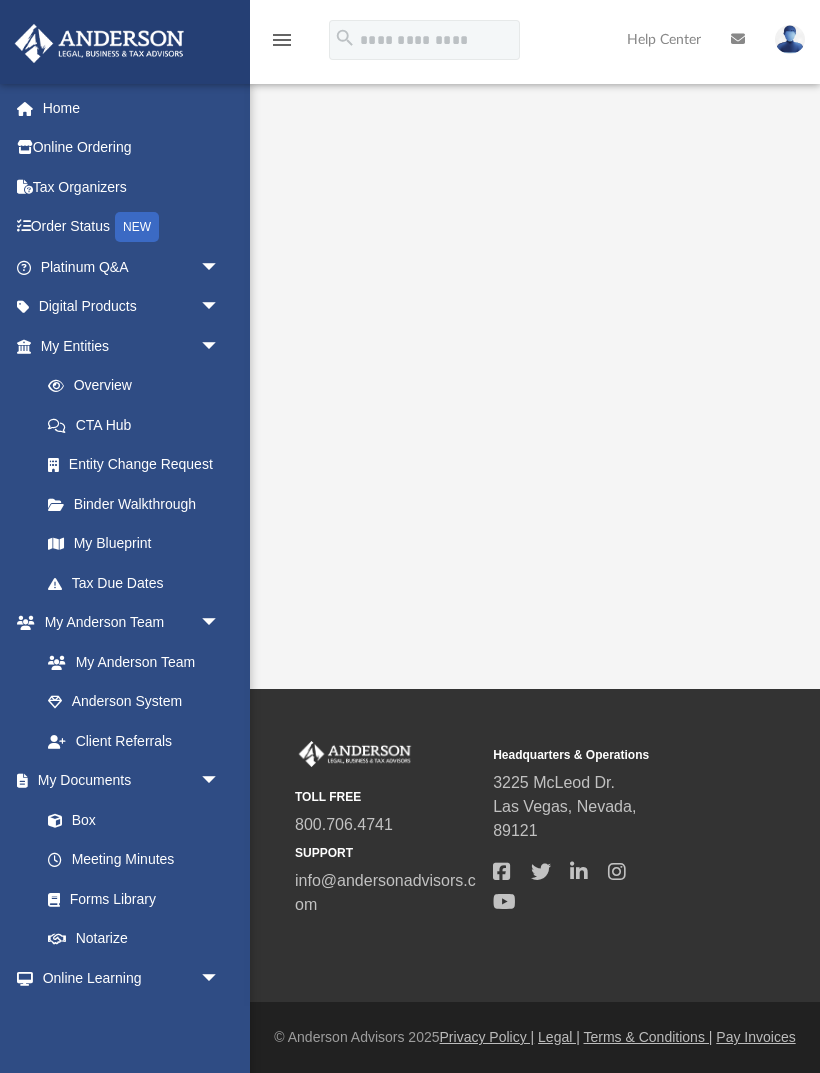 scroll, scrollTop: 0, scrollLeft: 0, axis: both 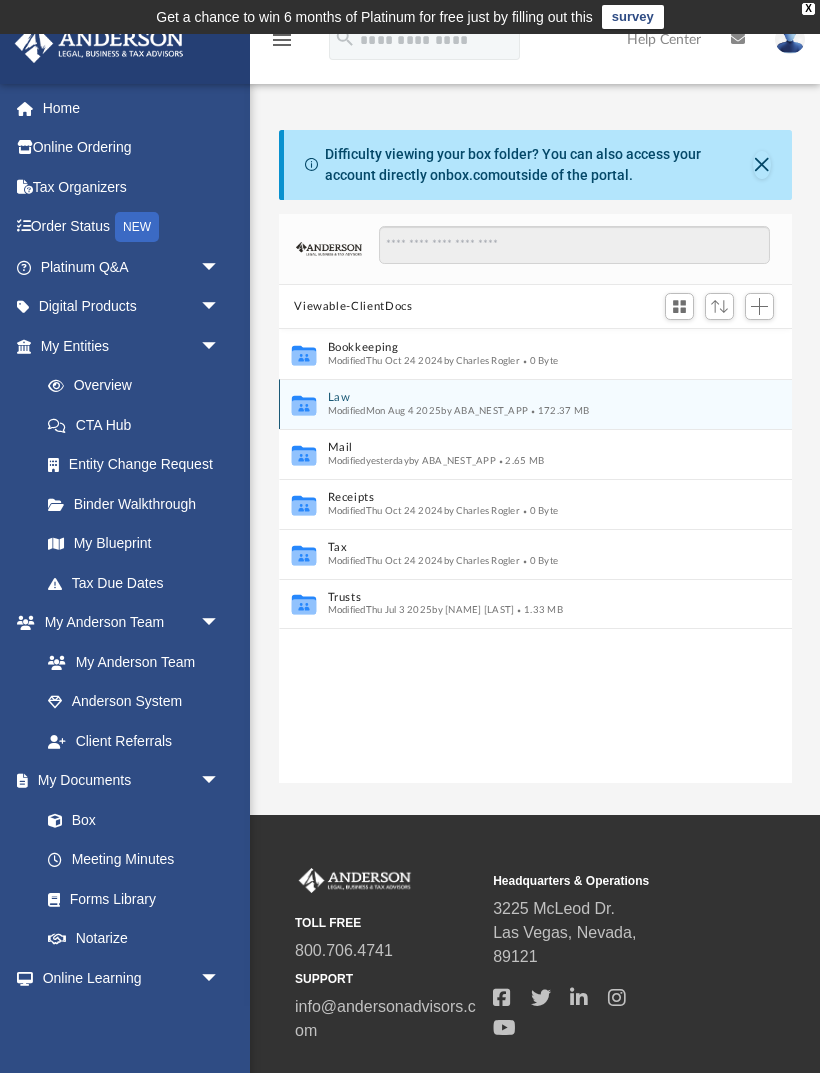 click on "172.37 MB" at bounding box center (558, 411) 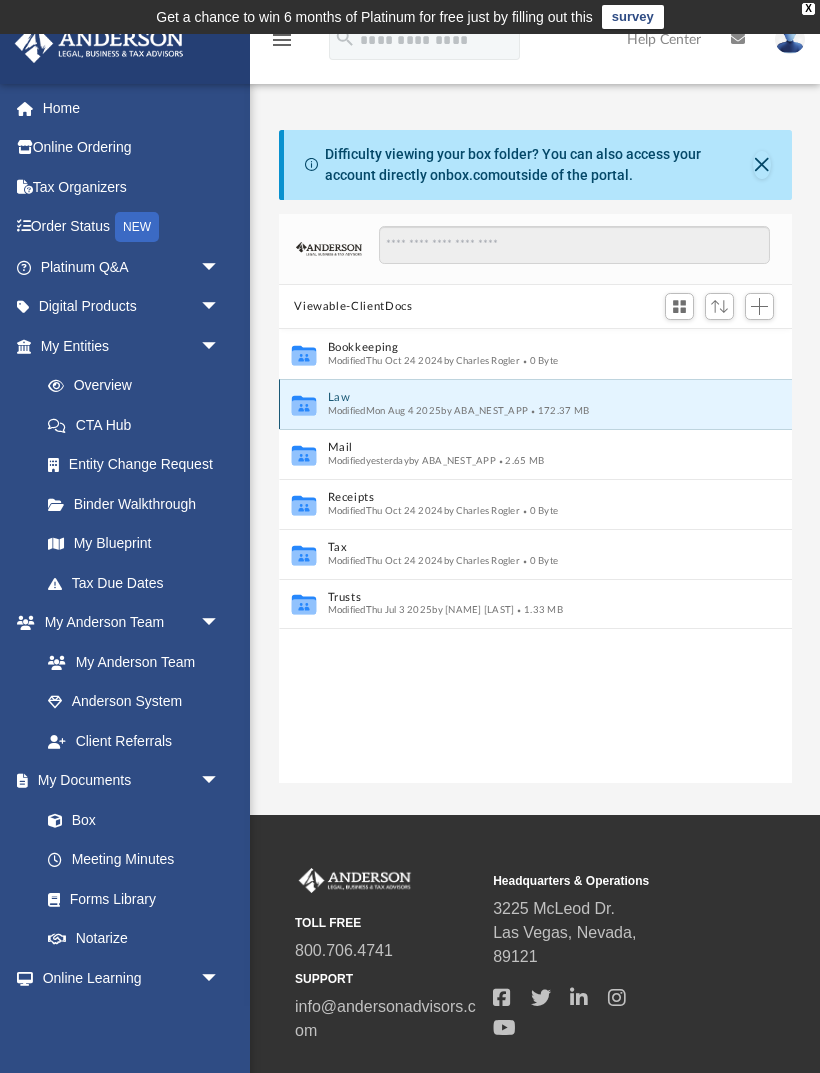click on "172.37 MB" at bounding box center [558, 411] 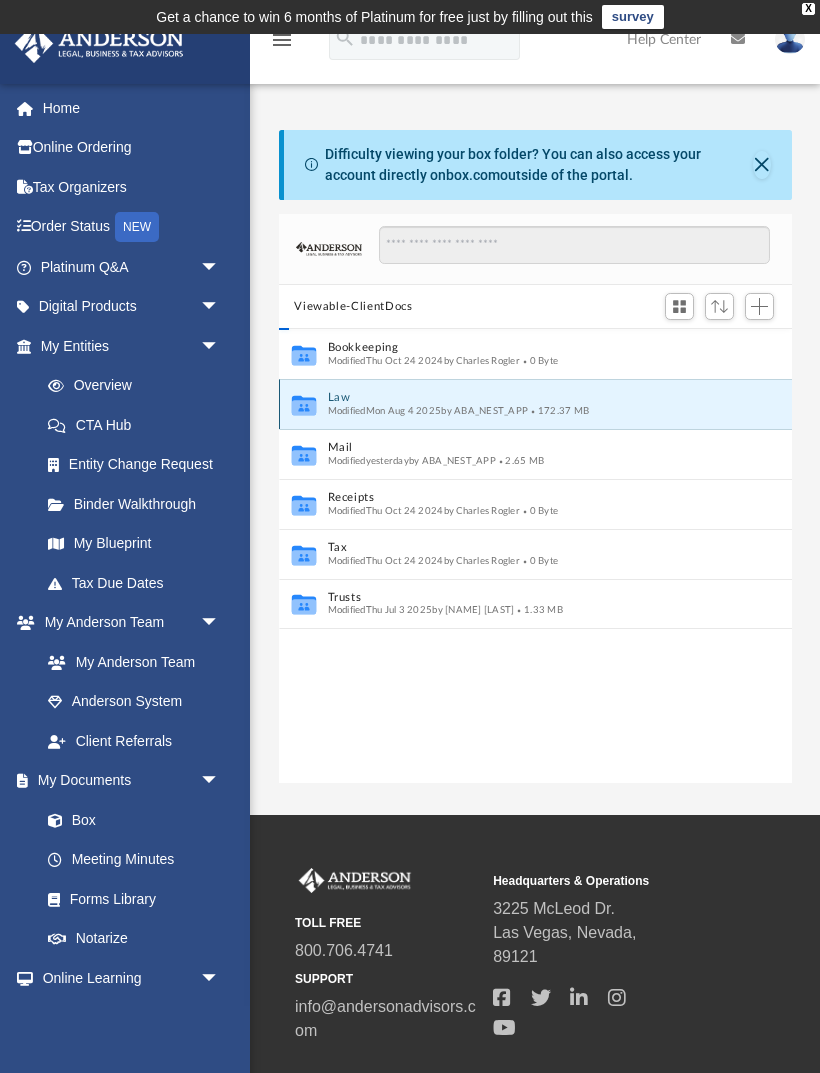 click on "Law" at bounding box center [521, 398] 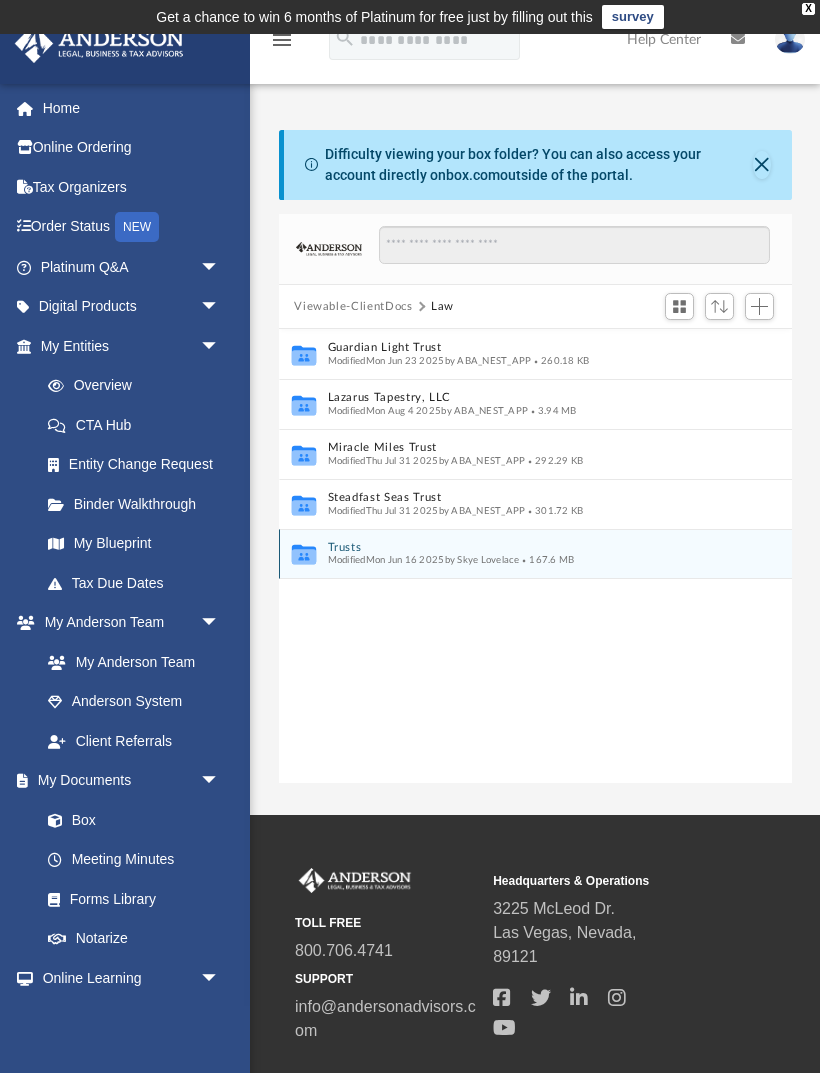 click on "Modified  Mon Jun 16 2025  by Skye Lovelace 167.6 MB" at bounding box center [521, 560] 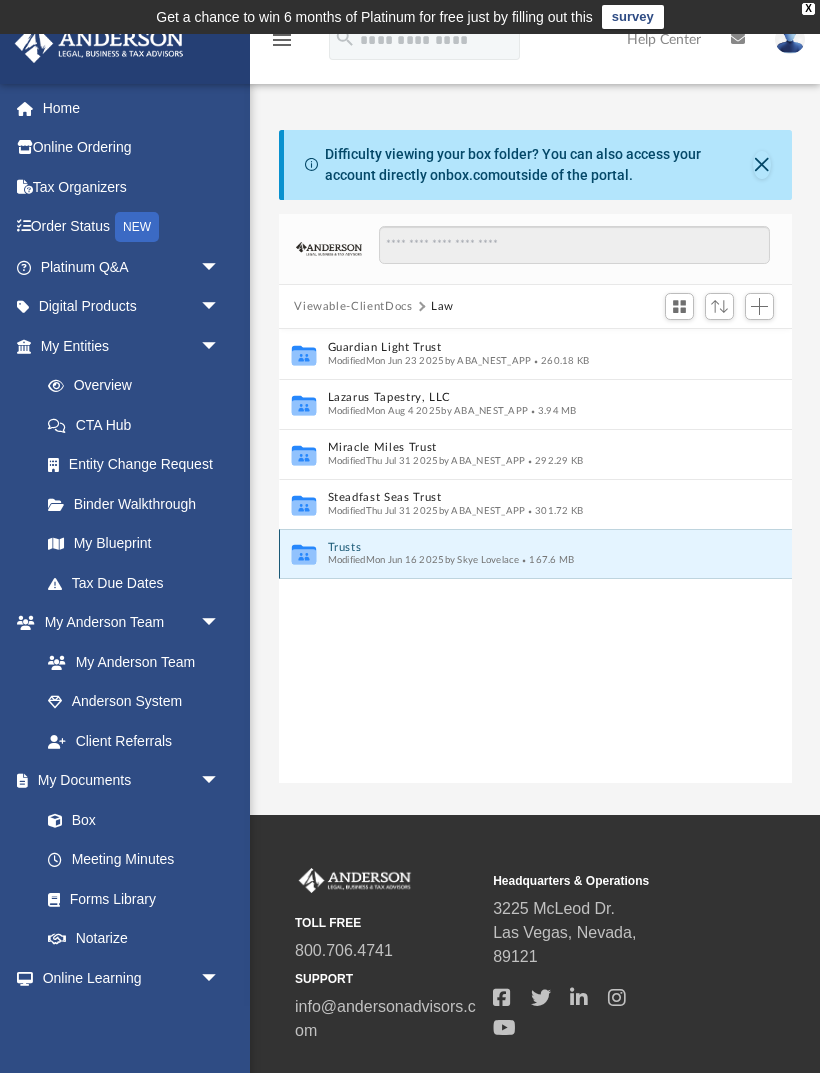 click on "Modified  Mon Jun 16 2025  by Skye Lovelace" at bounding box center (423, 560) 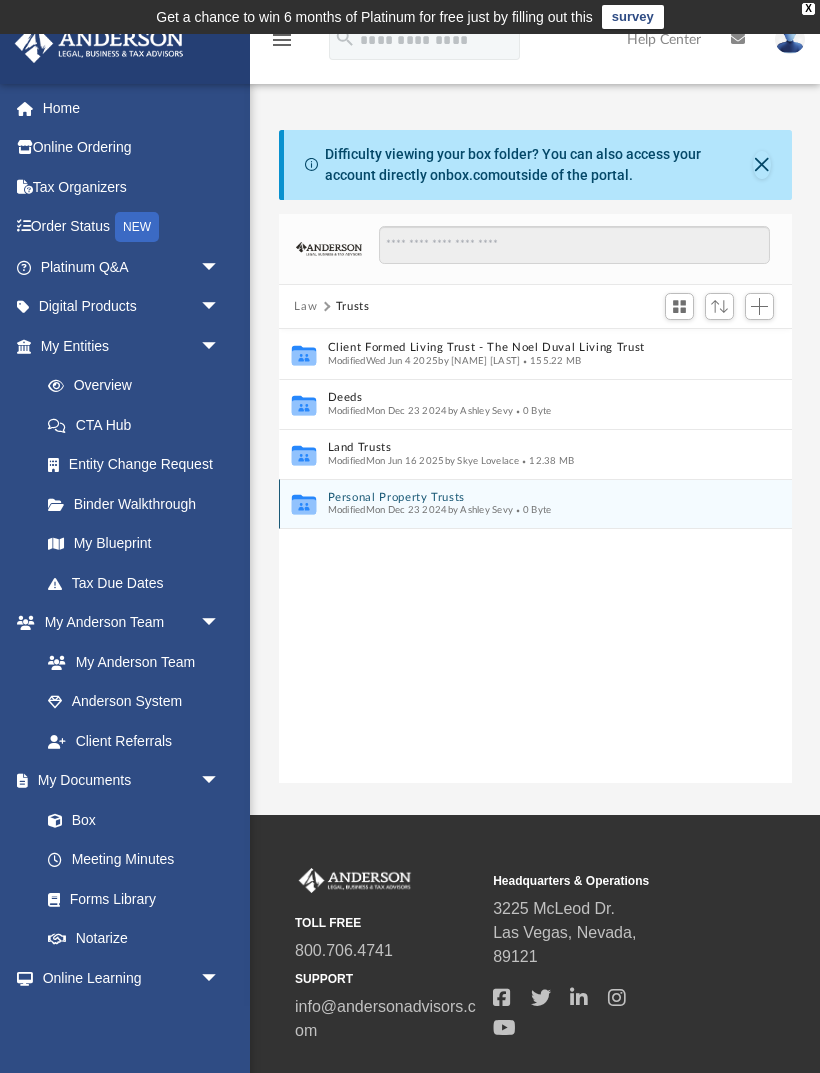 click on "Personal Property Trusts" at bounding box center [521, 497] 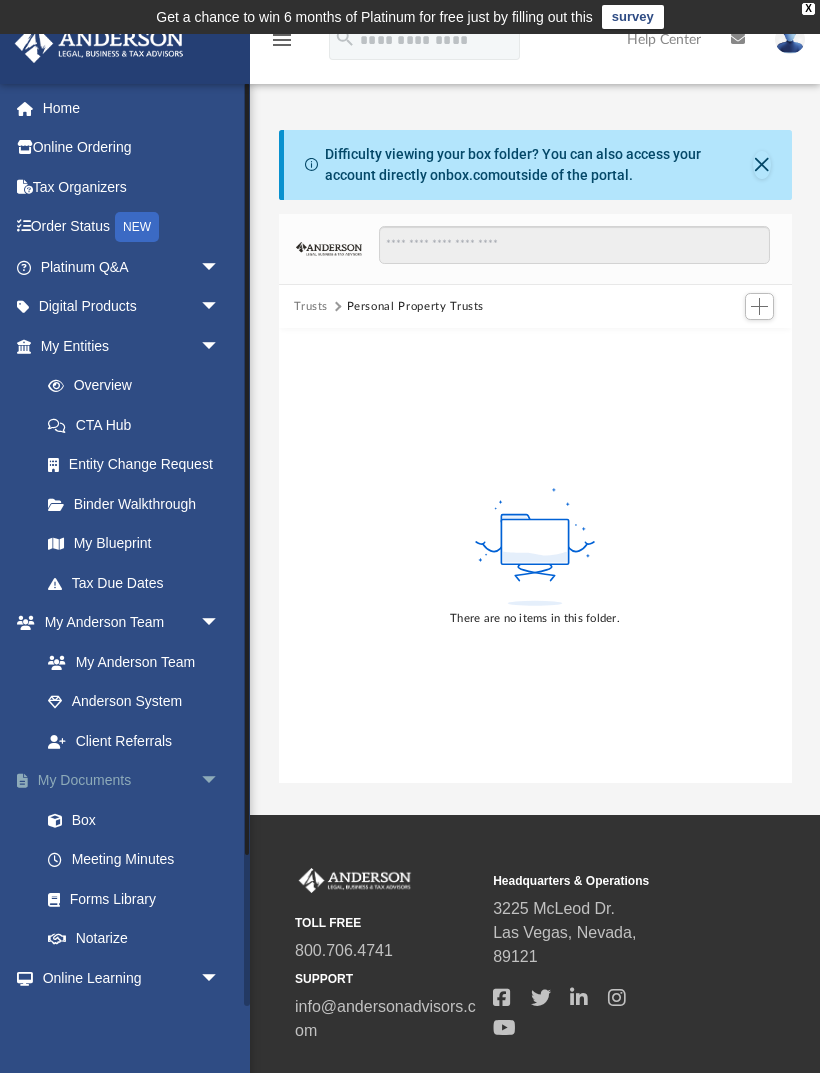 click on "arrow_drop_down" at bounding box center [220, 781] 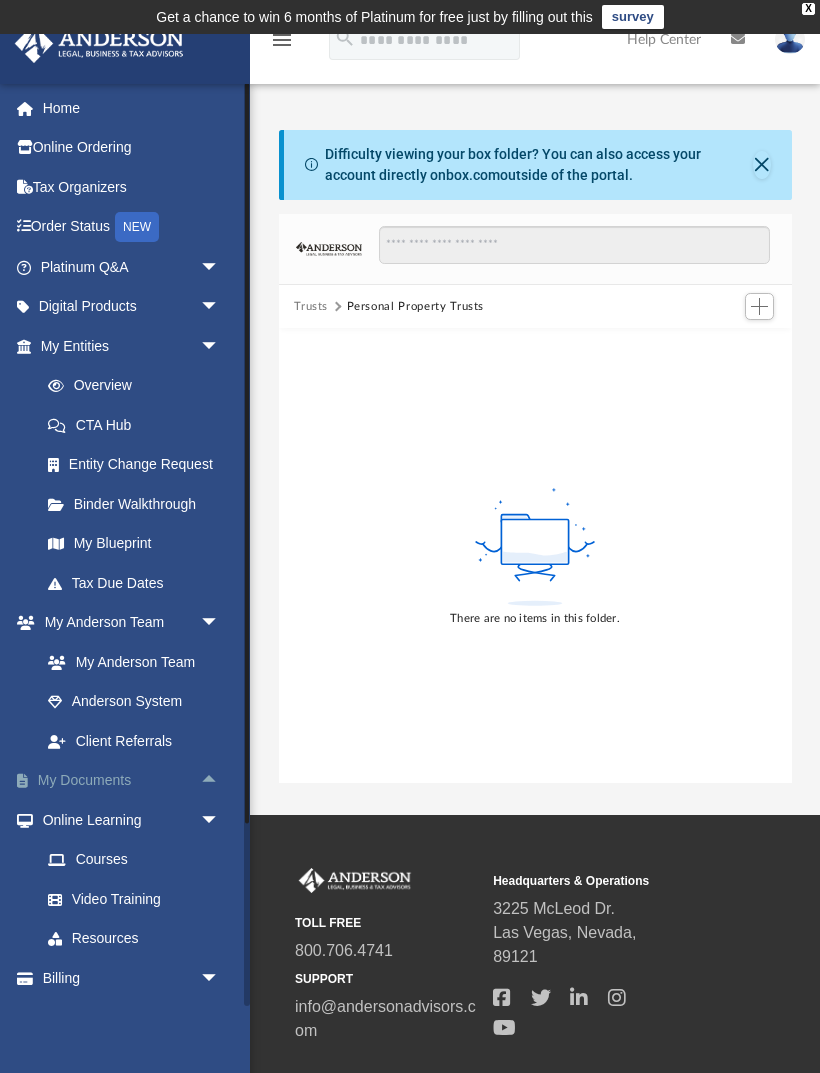 scroll, scrollTop: 0, scrollLeft: 0, axis: both 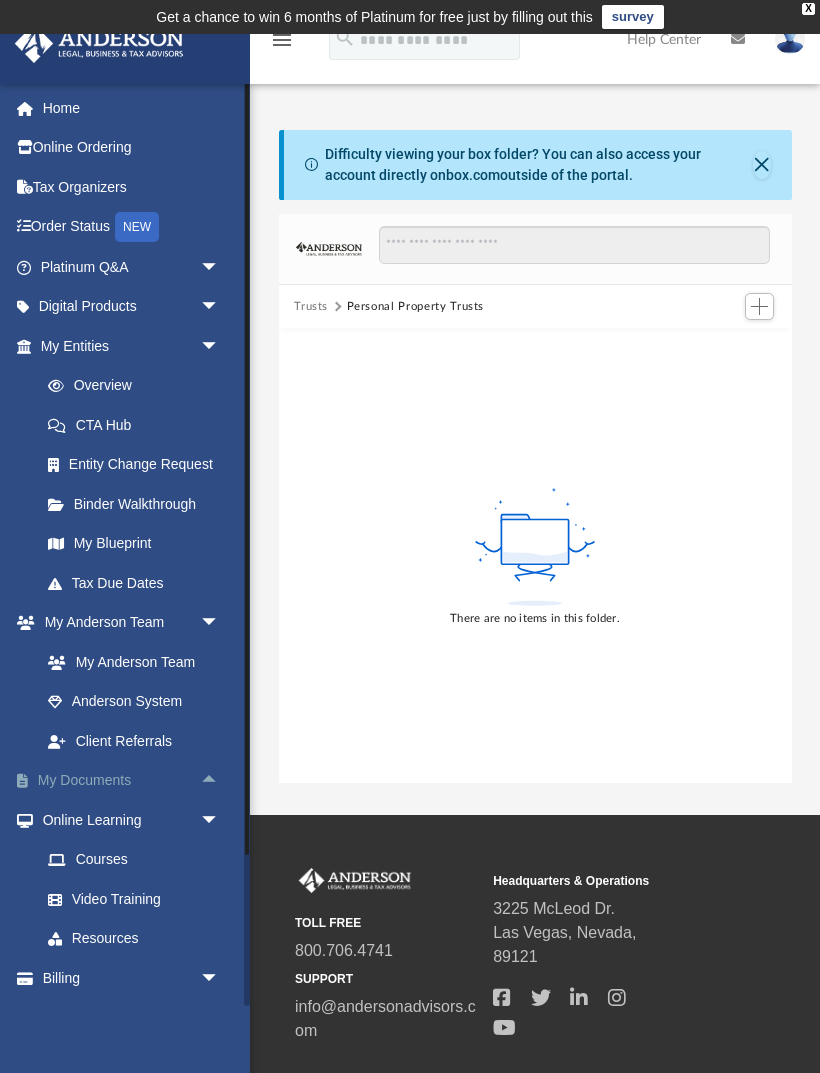 click on "My Documents arrow_drop_up" at bounding box center (132, 781) 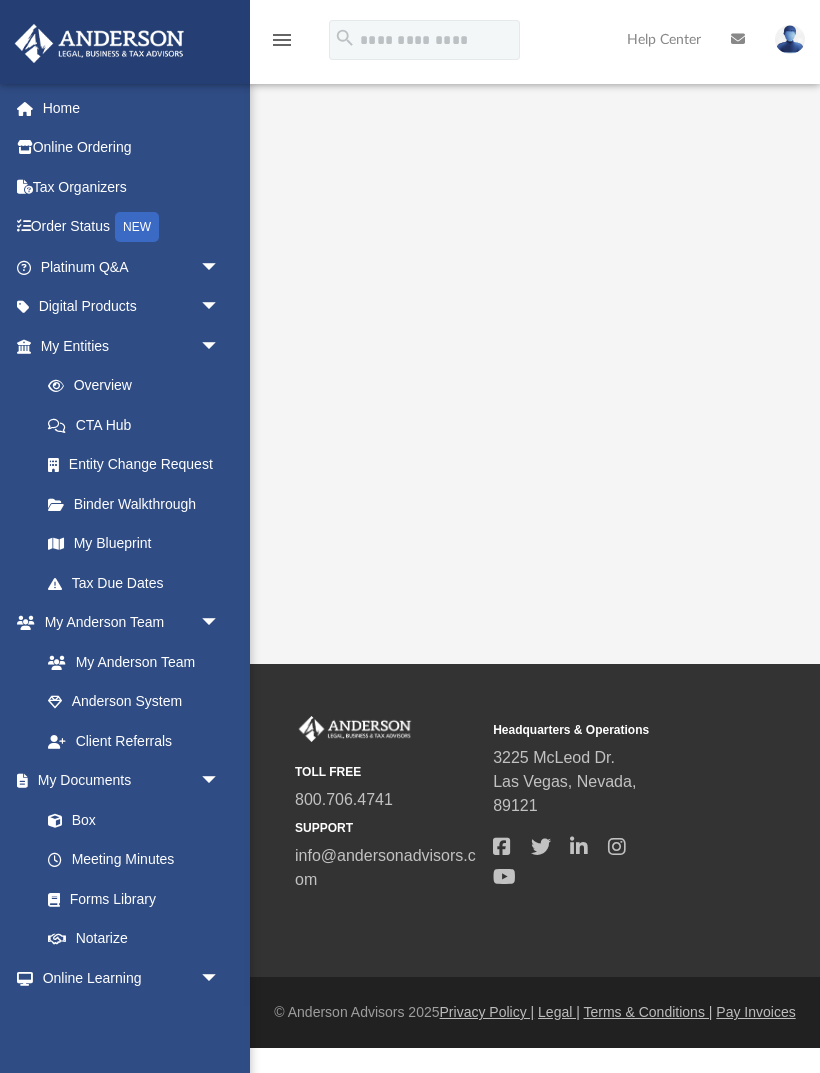 scroll, scrollTop: 0, scrollLeft: 0, axis: both 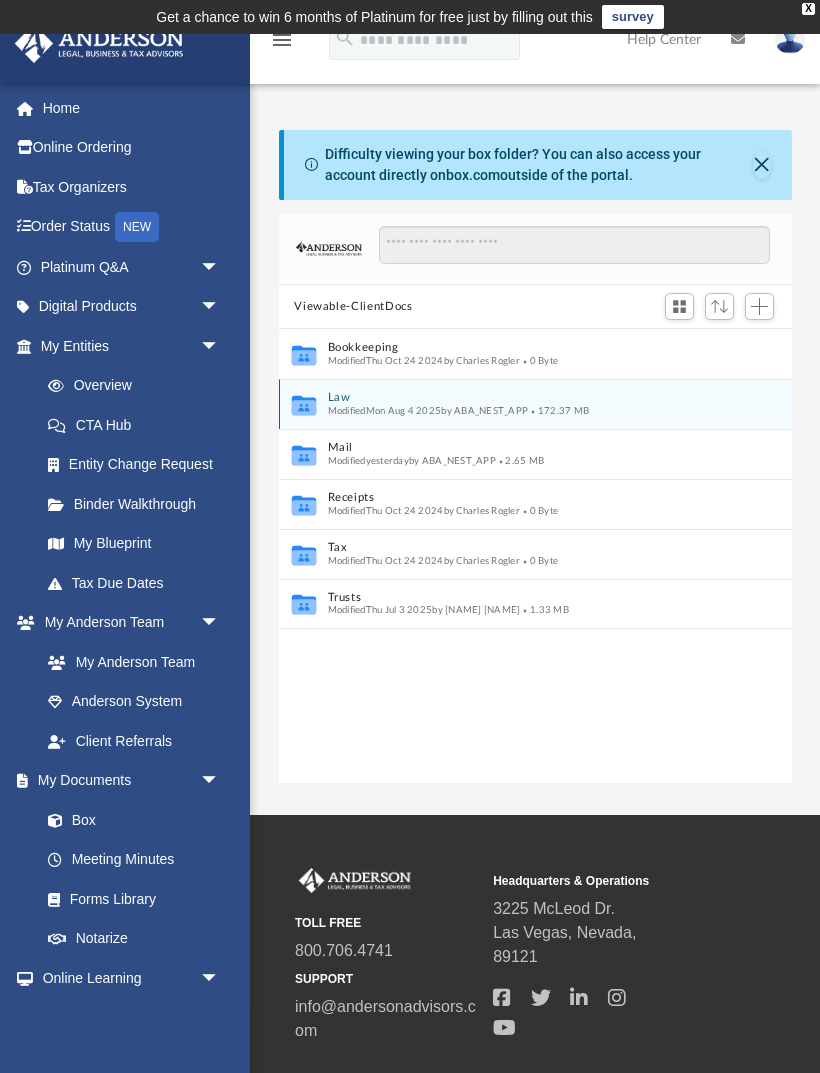 click on "Law" at bounding box center [521, 398] 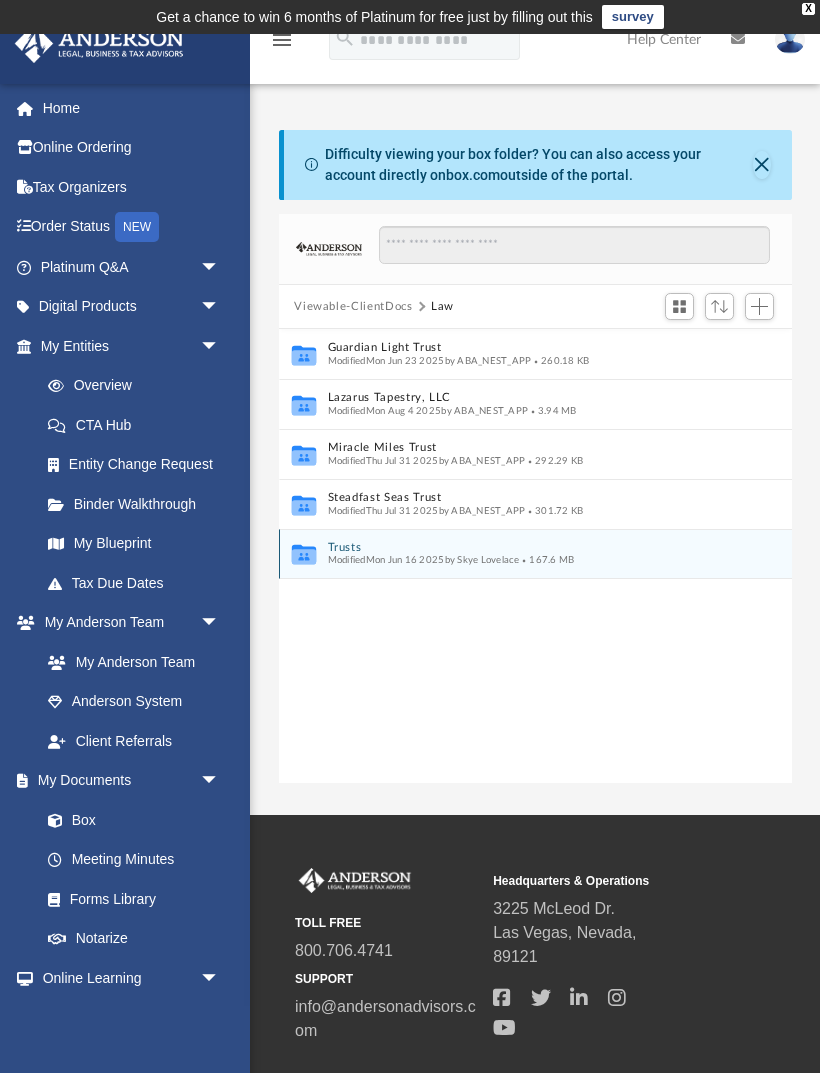 click on "Trusts" at bounding box center (521, 547) 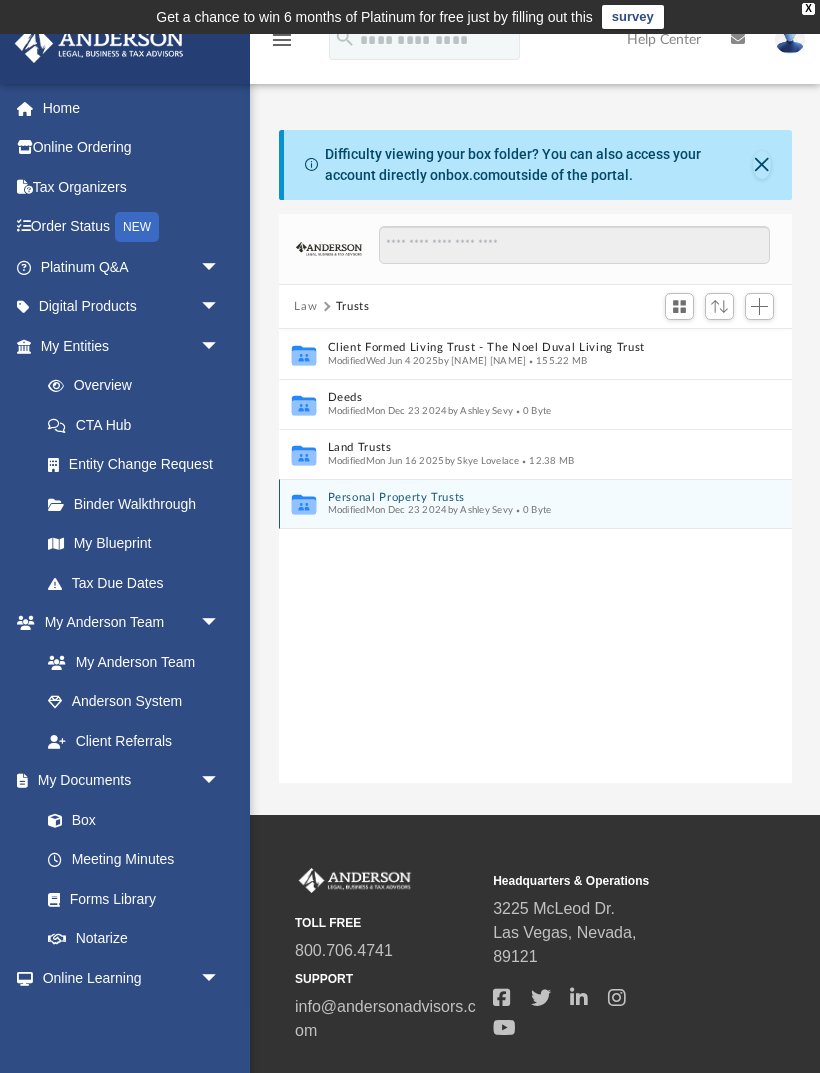 click on "Modified  Mon Dec 23 2024  by Ashley Sevy" at bounding box center [420, 510] 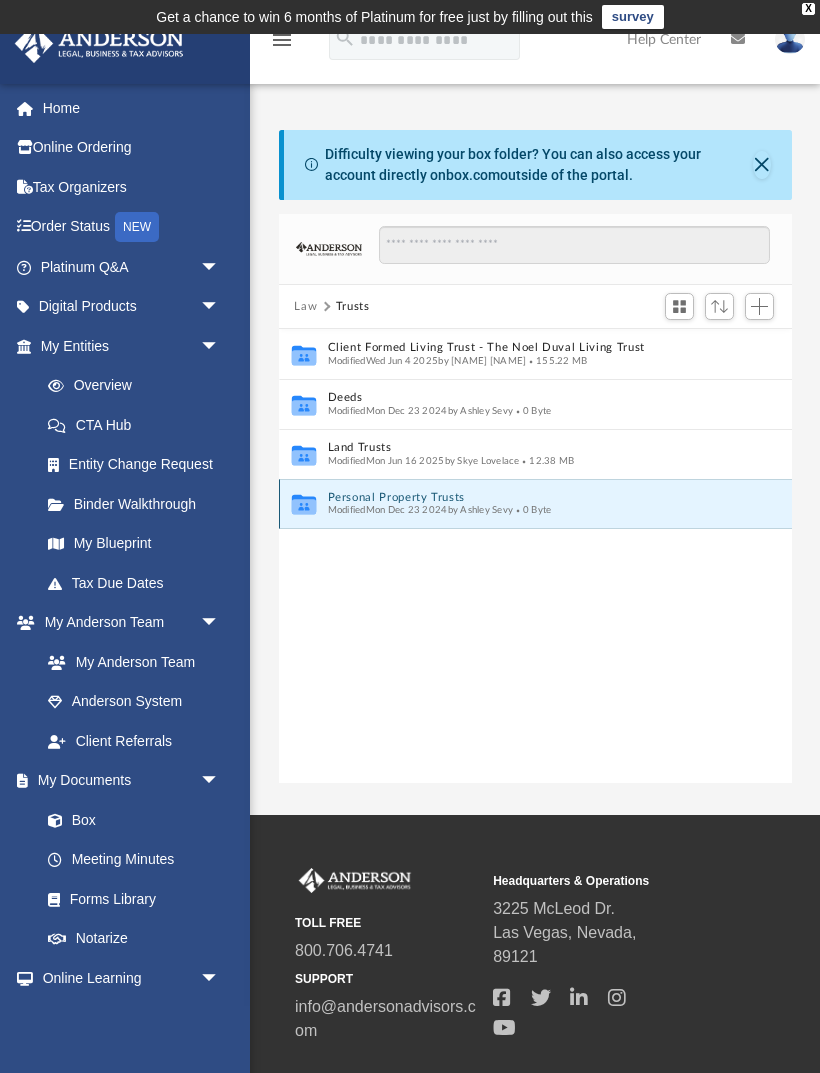 click on "Personal Property Trusts" at bounding box center (521, 497) 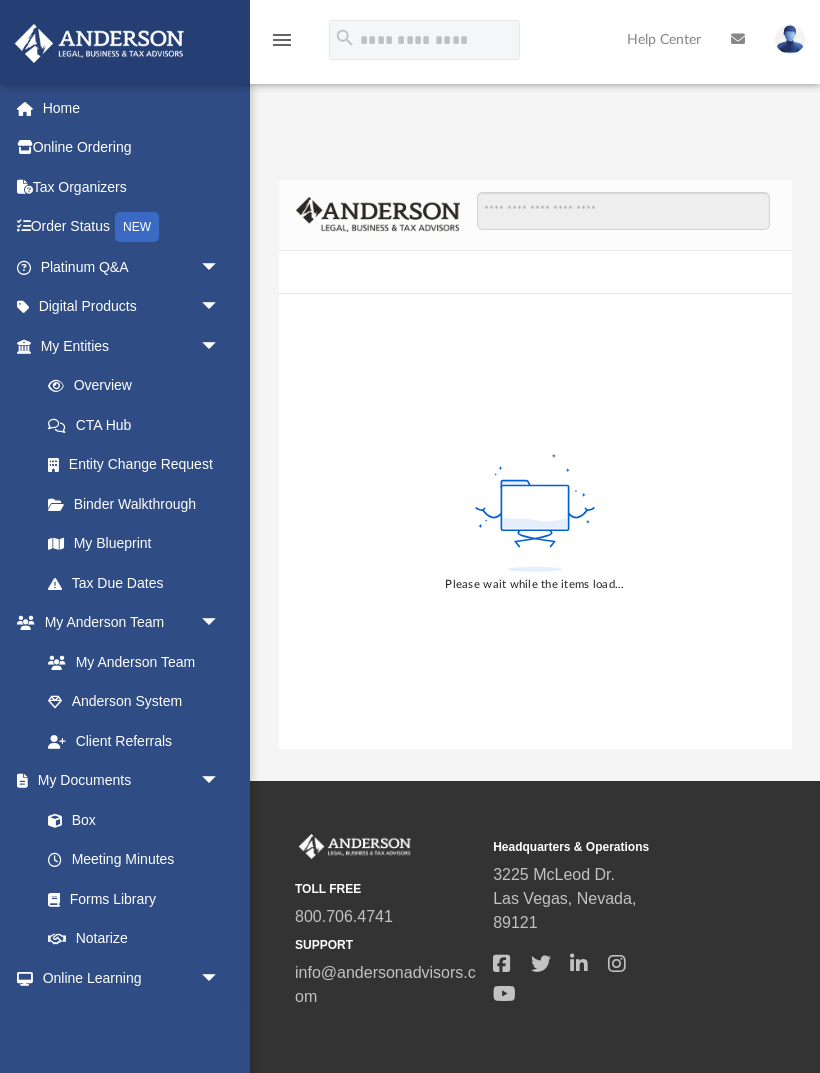scroll, scrollTop: 0, scrollLeft: 0, axis: both 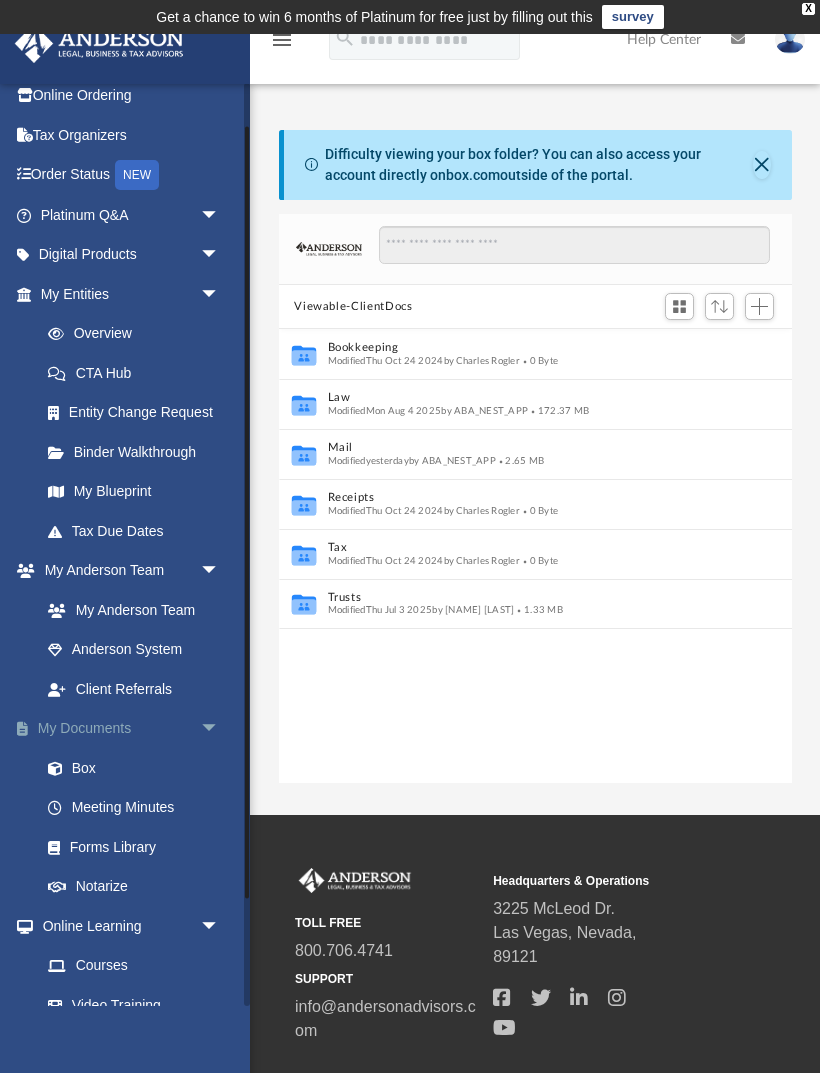 click on "My Documents arrow_drop_down" at bounding box center [132, 729] 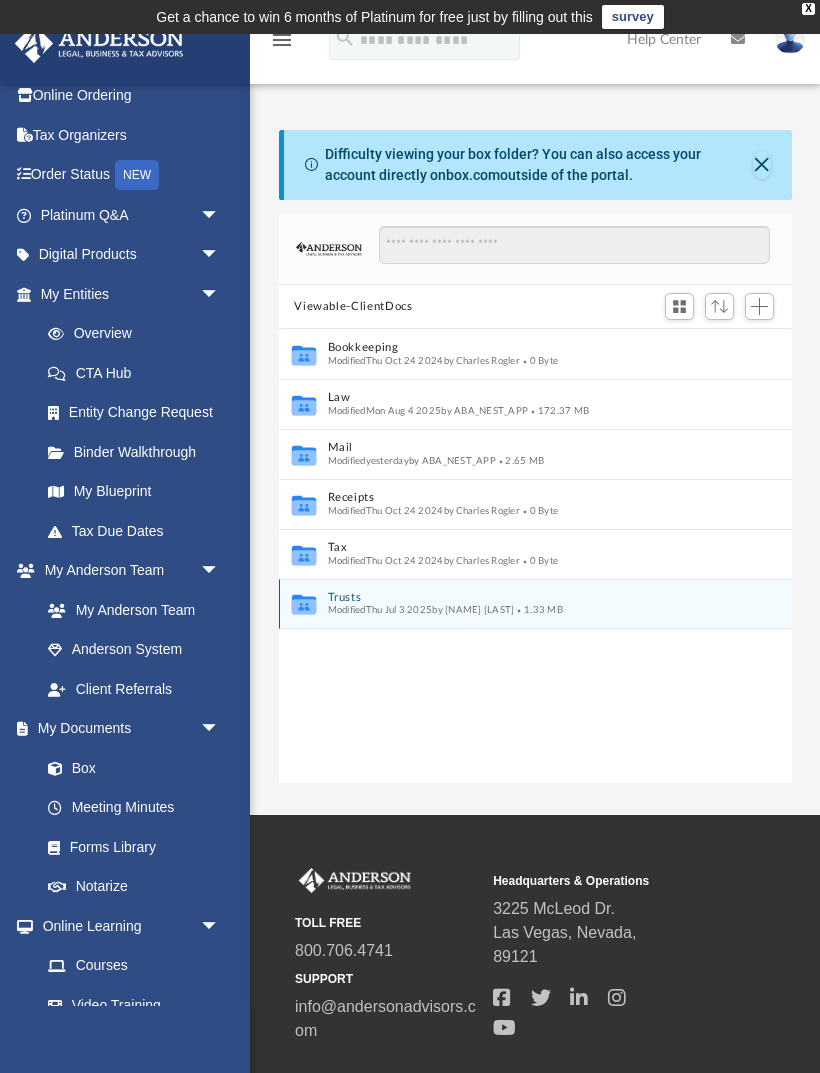 click on "Modified  Thu Jul 3 2025  by Sher Bailey" at bounding box center (420, 610) 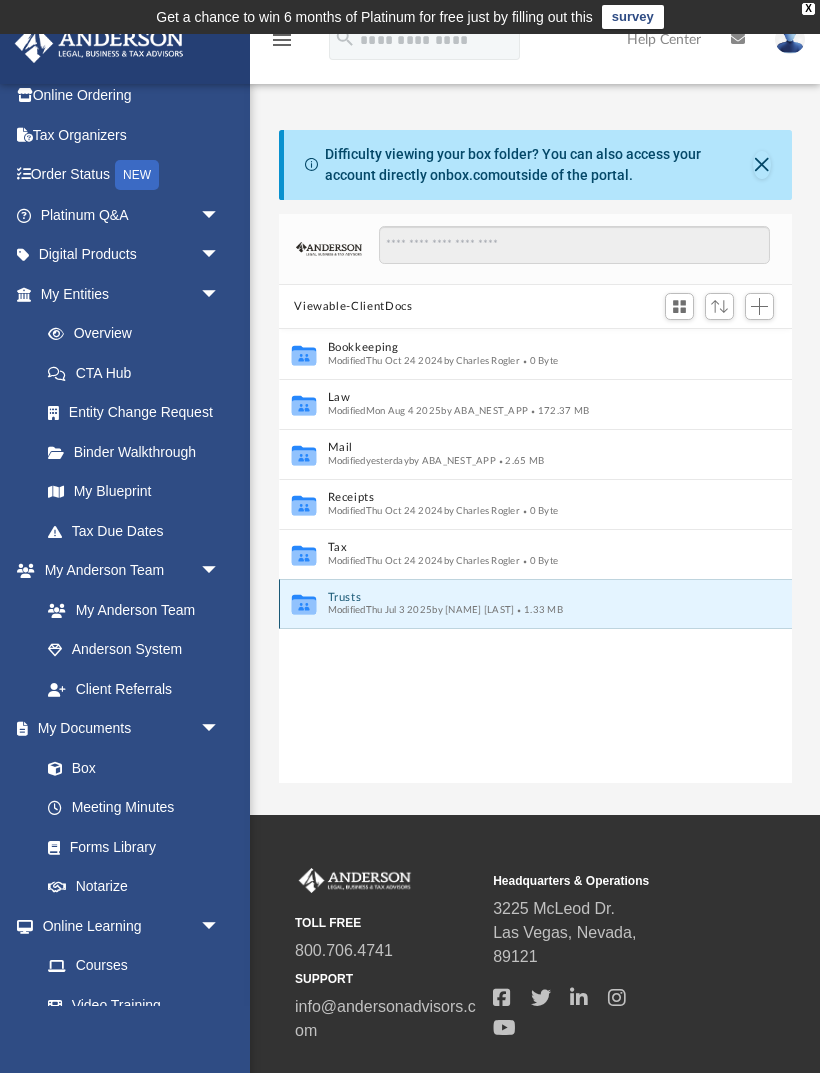 click on "Trusts" at bounding box center (521, 597) 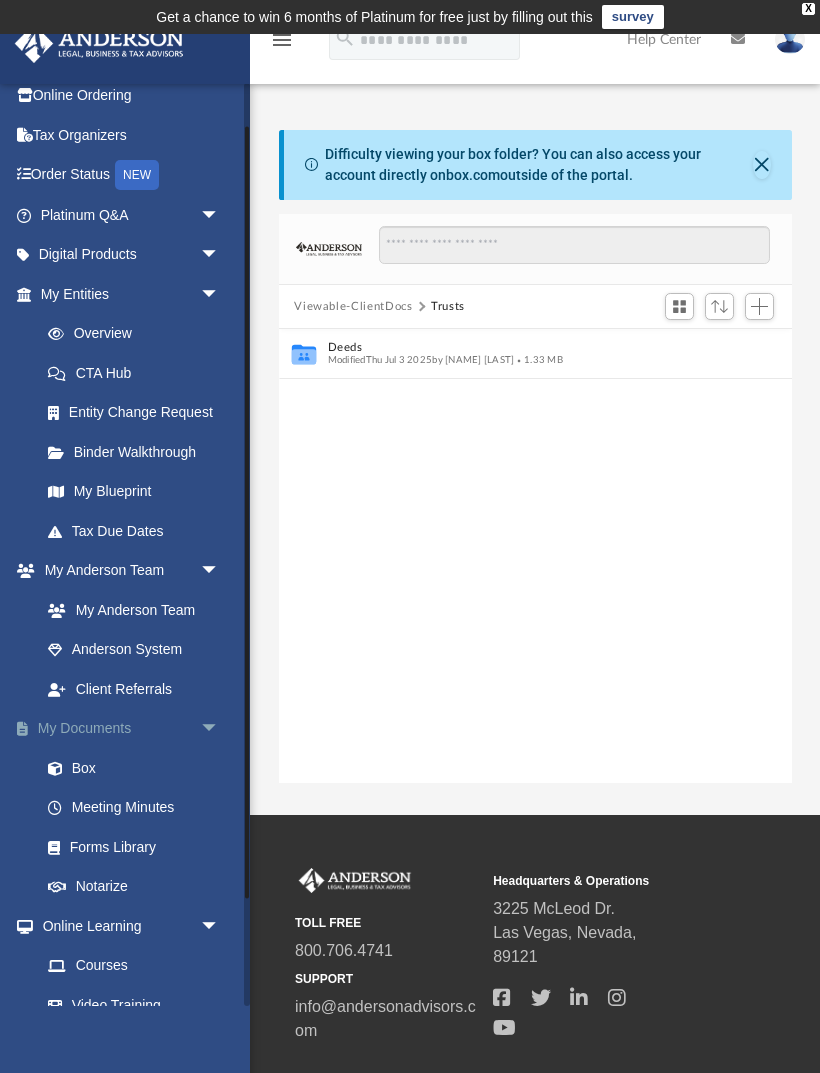click on "My Documents arrow_drop_down" at bounding box center [132, 729] 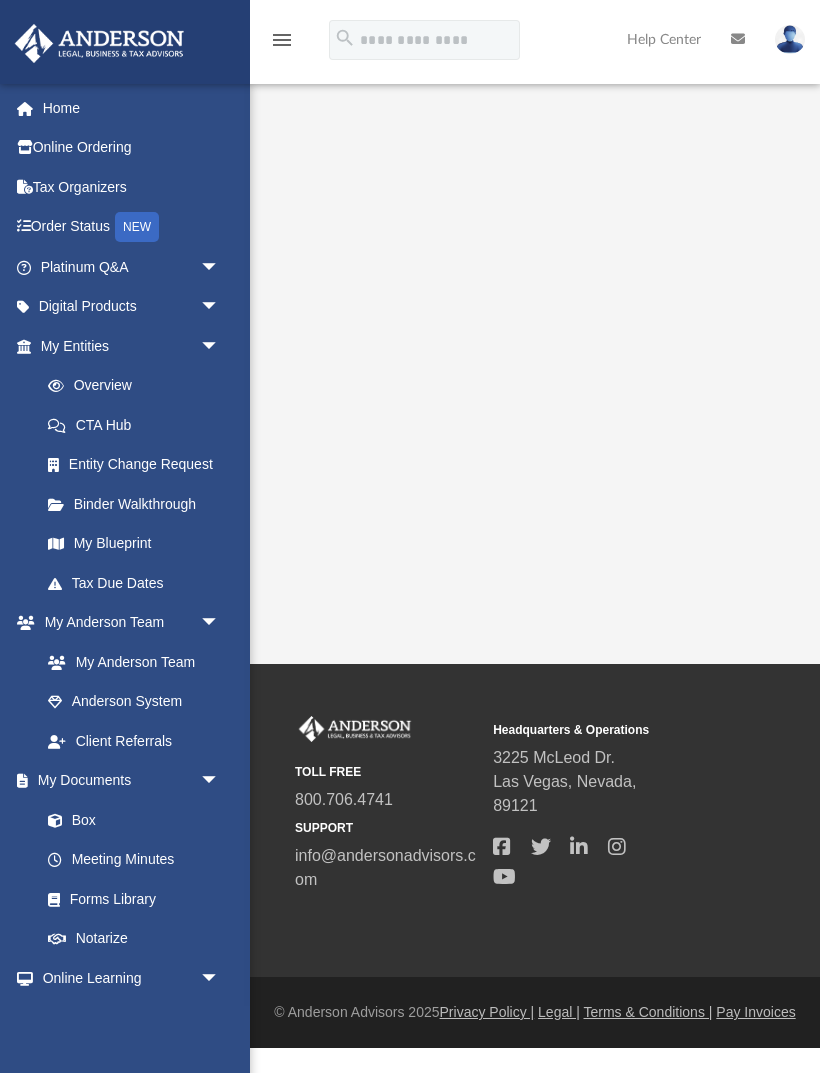scroll, scrollTop: 0, scrollLeft: 0, axis: both 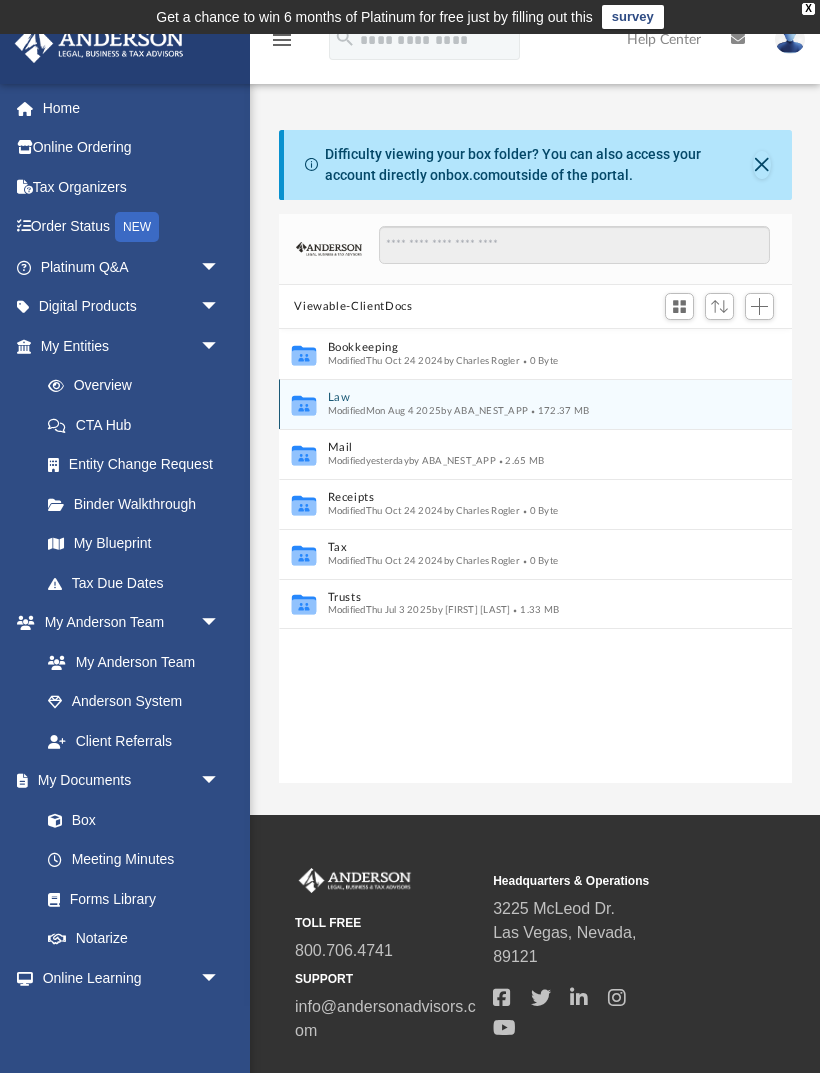 click on "172.37 MB" at bounding box center (558, 411) 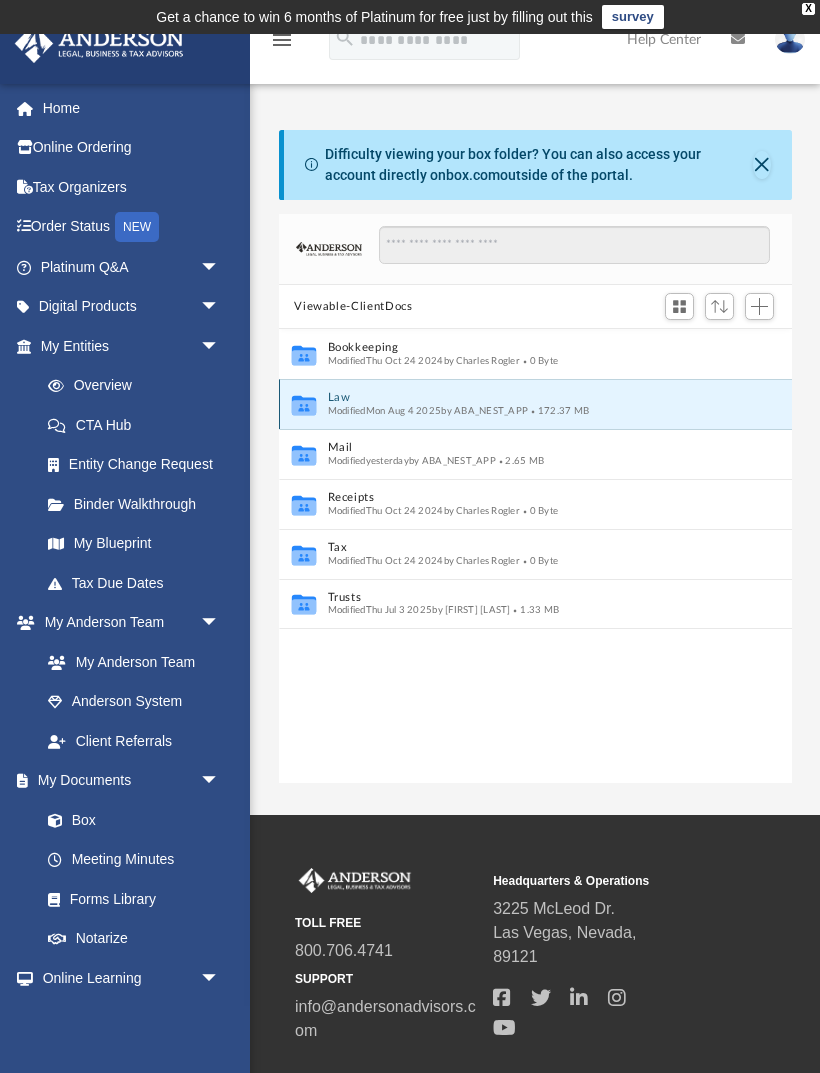 click on "Law" at bounding box center (521, 398) 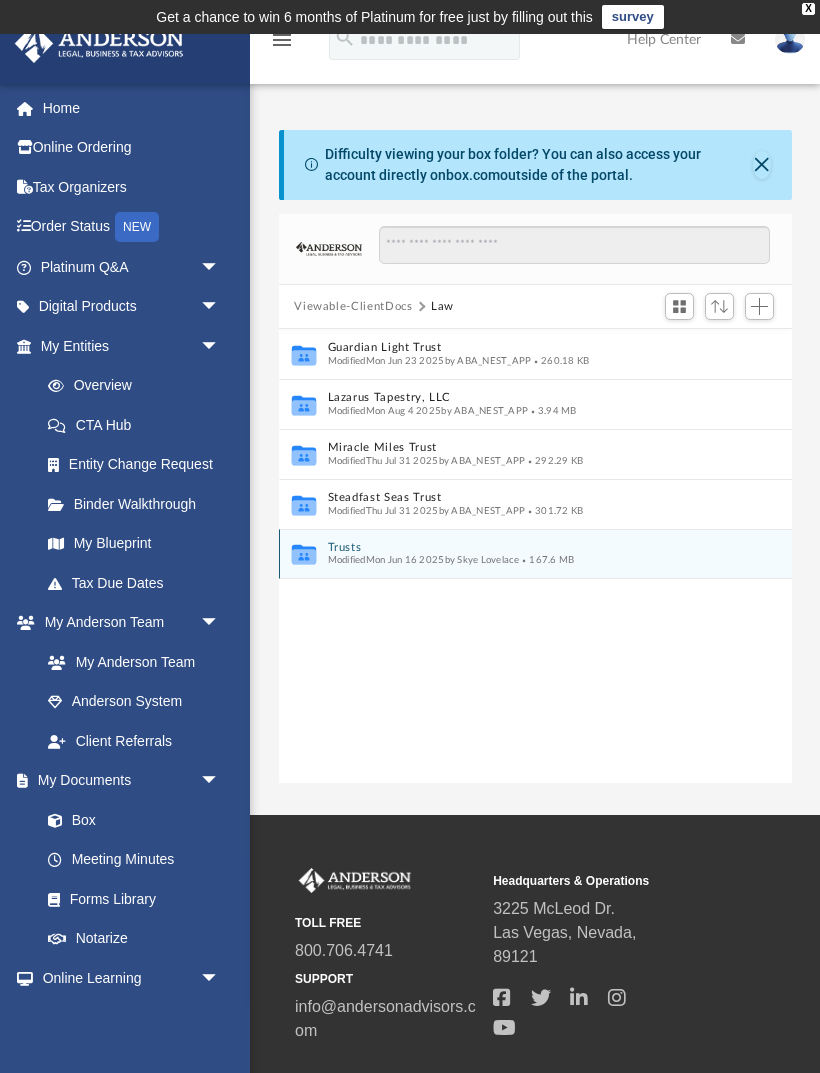 click on "Trusts" at bounding box center (521, 547) 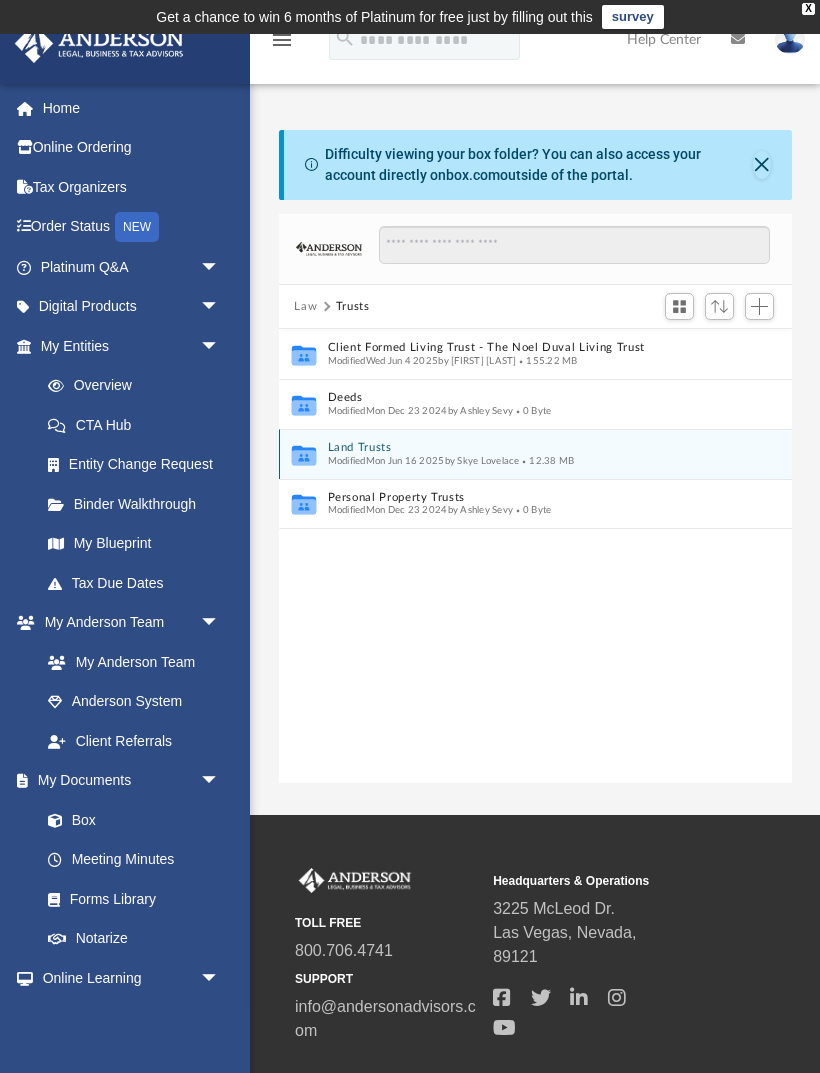 click on "Land Trusts" at bounding box center (521, 448) 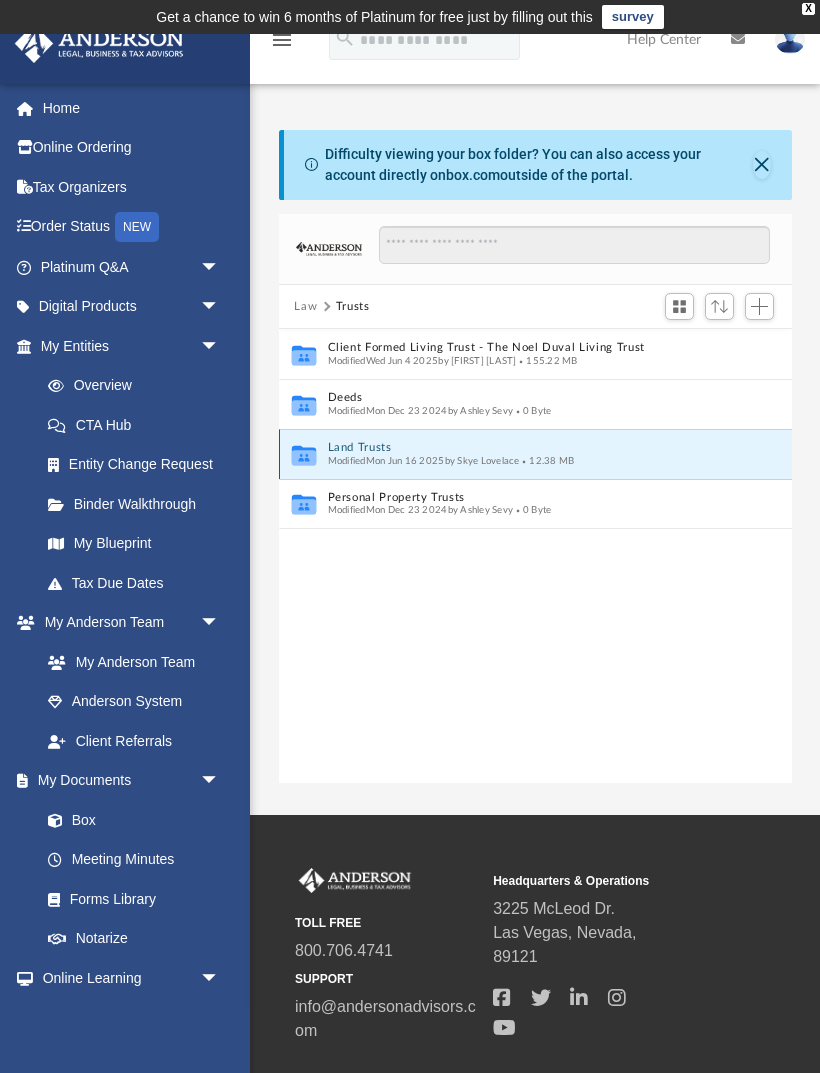 click on "Land Trusts" at bounding box center [521, 448] 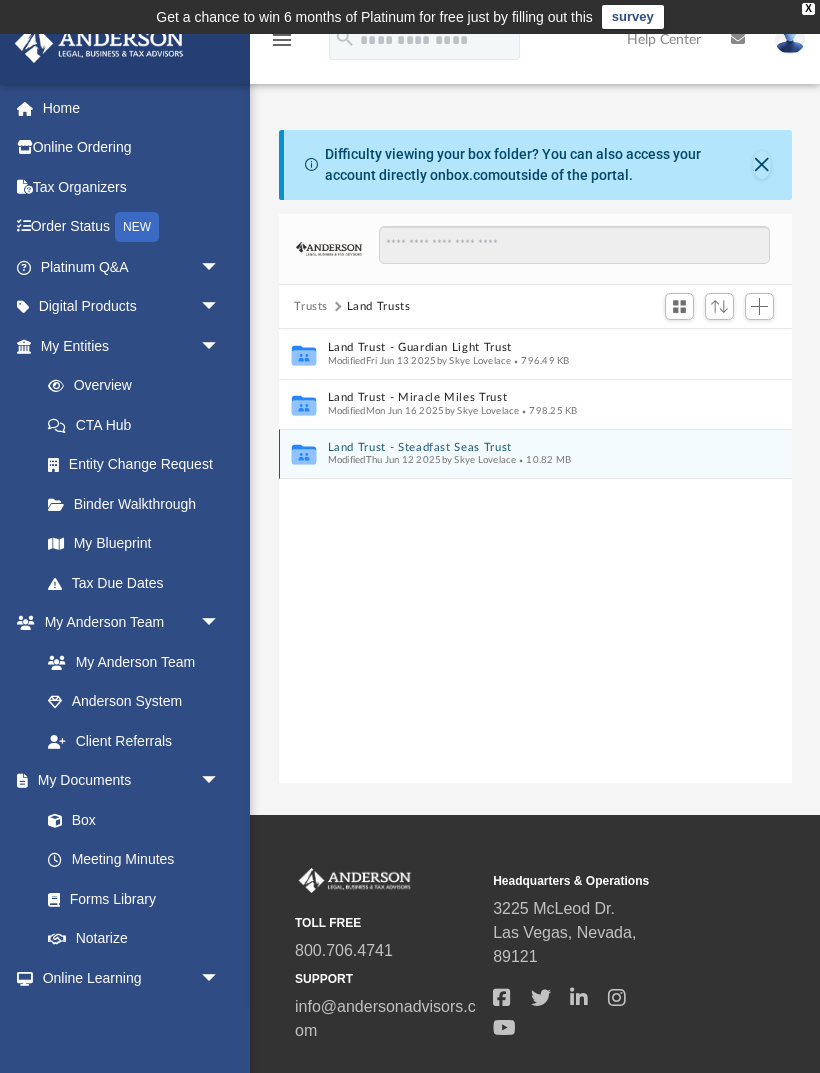 click on "Land Trust - Steadfast Seas Trust" at bounding box center (521, 447) 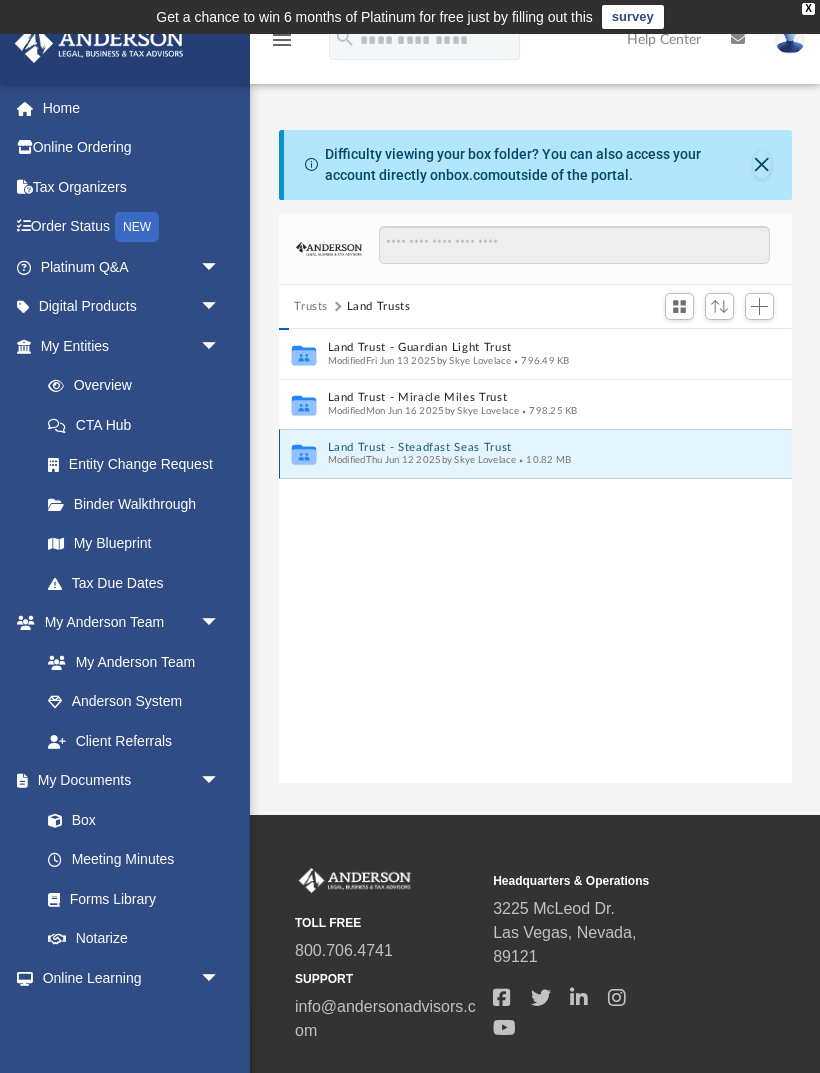 click on "Modified  Thu Jun 12 2025  by [FIRST] [LAST]" at bounding box center [421, 460] 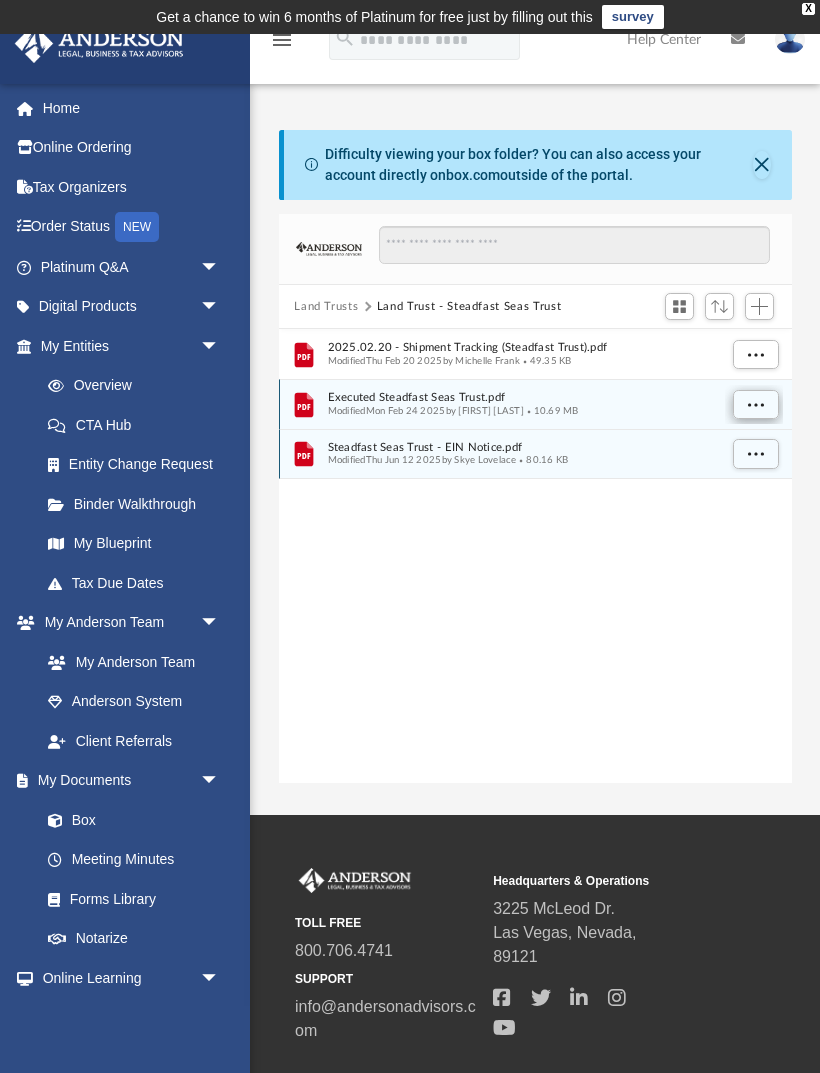 click at bounding box center (755, 404) 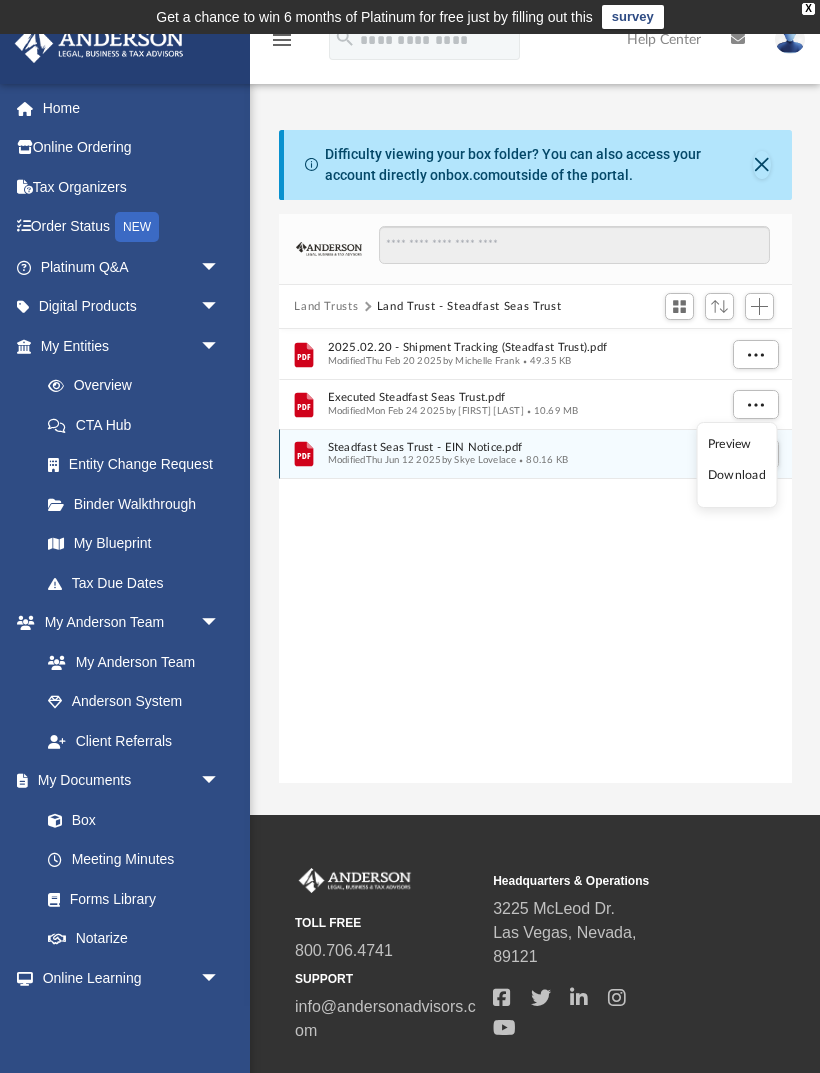 click on "Download" at bounding box center [737, 475] 